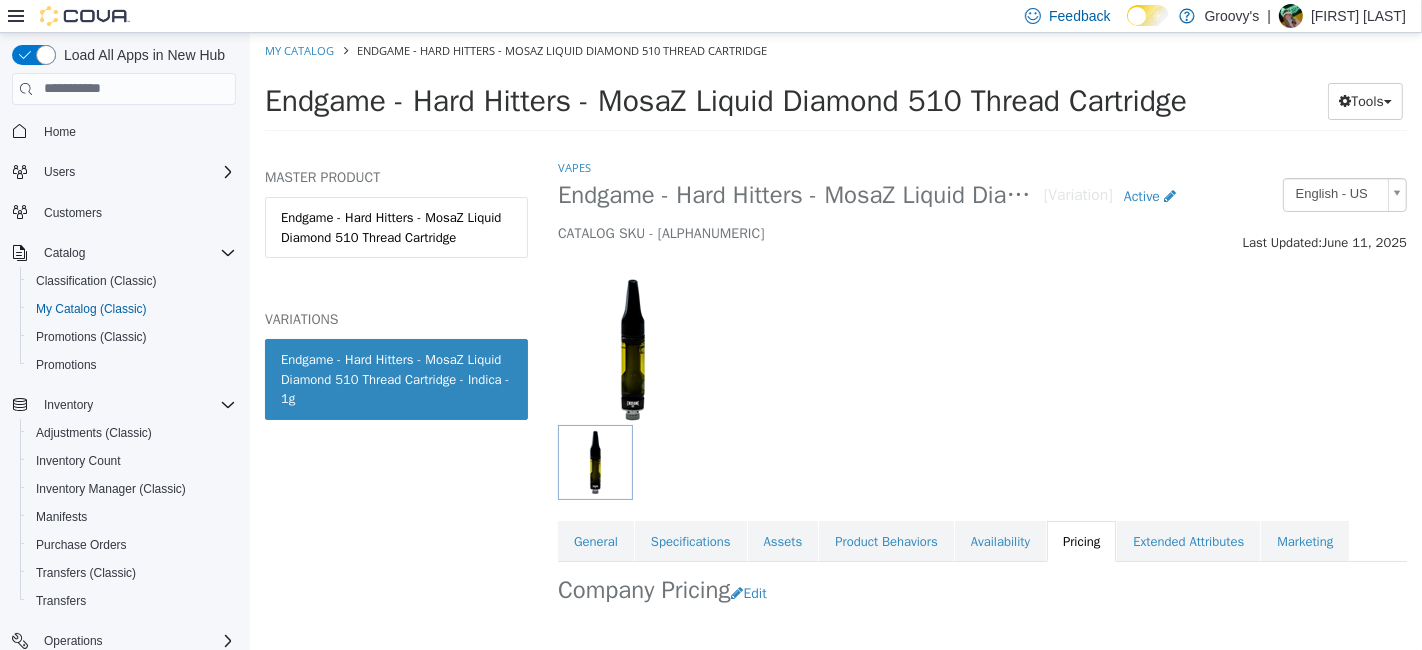 scroll, scrollTop: 0, scrollLeft: 0, axis: both 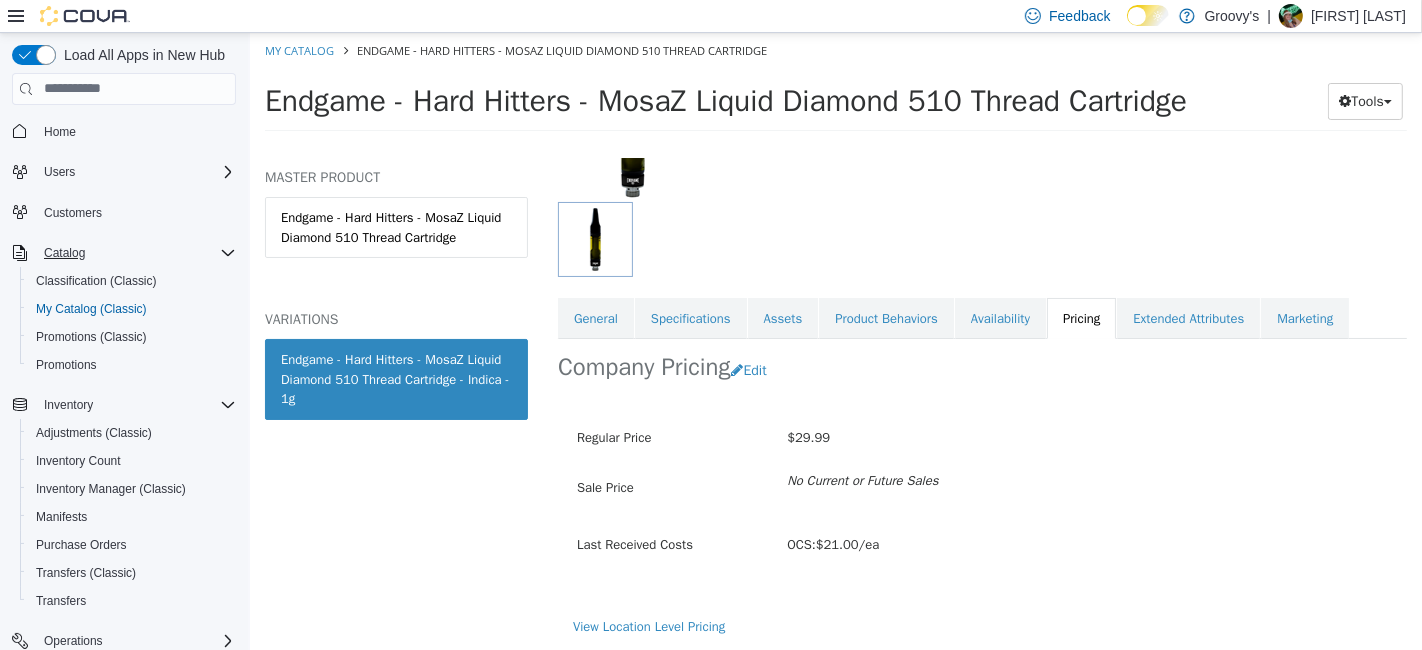 click 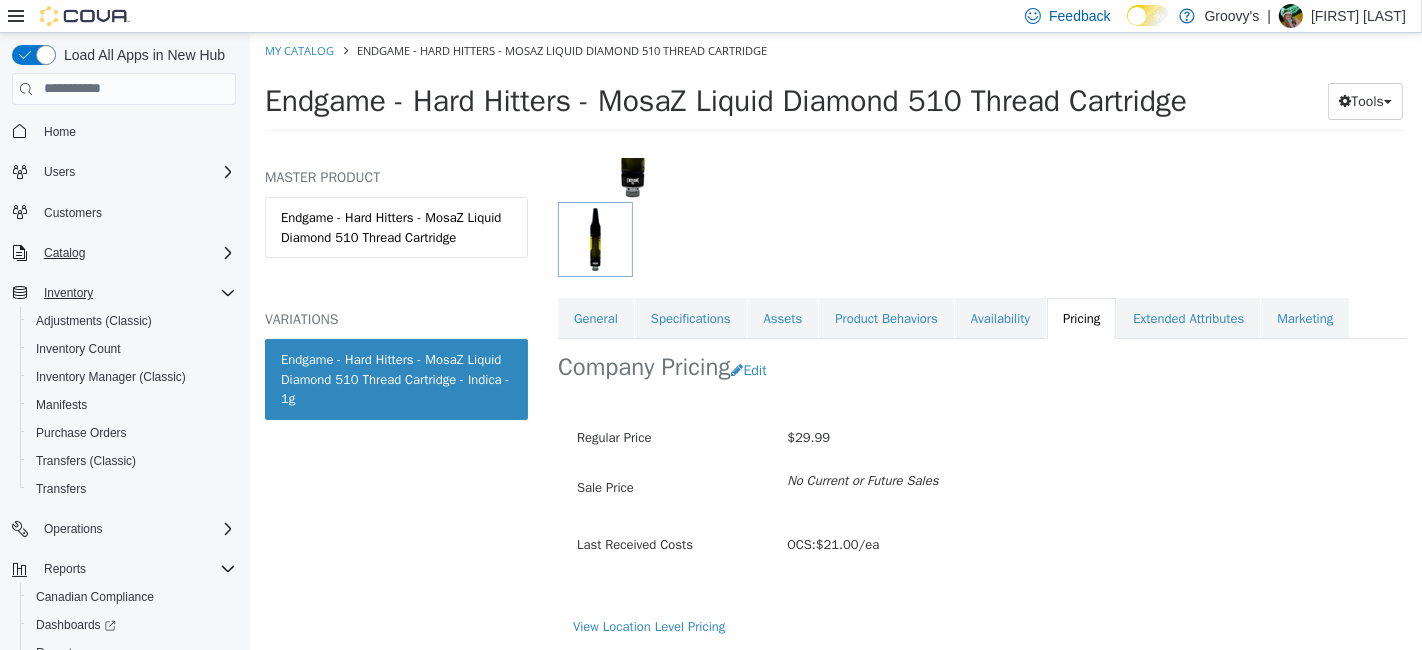 click 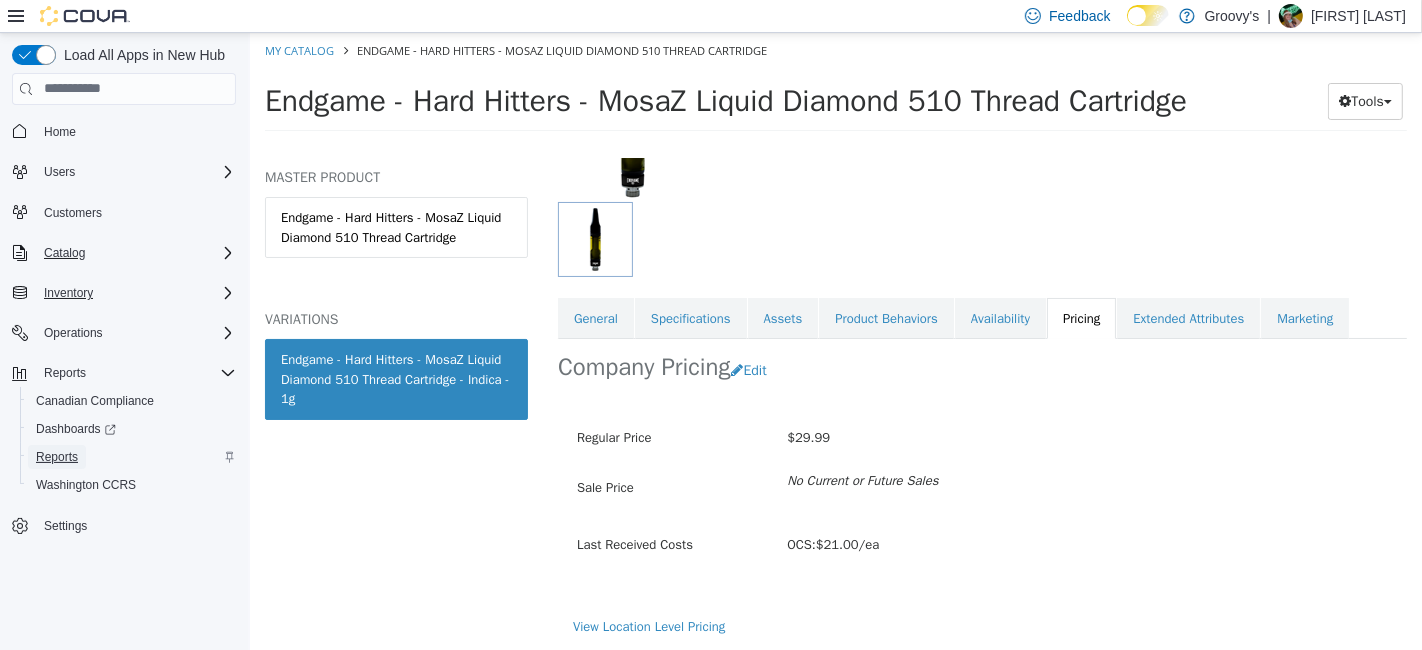 click on "Reports" at bounding box center (57, 457) 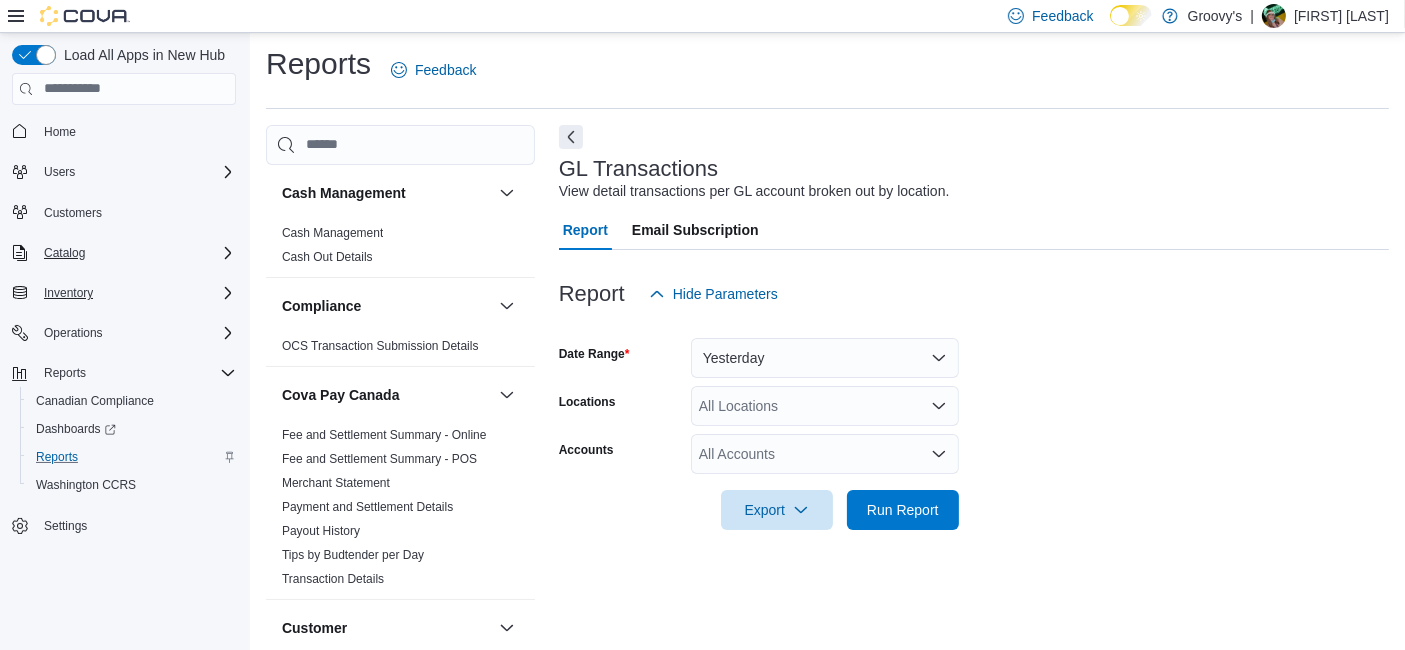 scroll, scrollTop: 22, scrollLeft: 0, axis: vertical 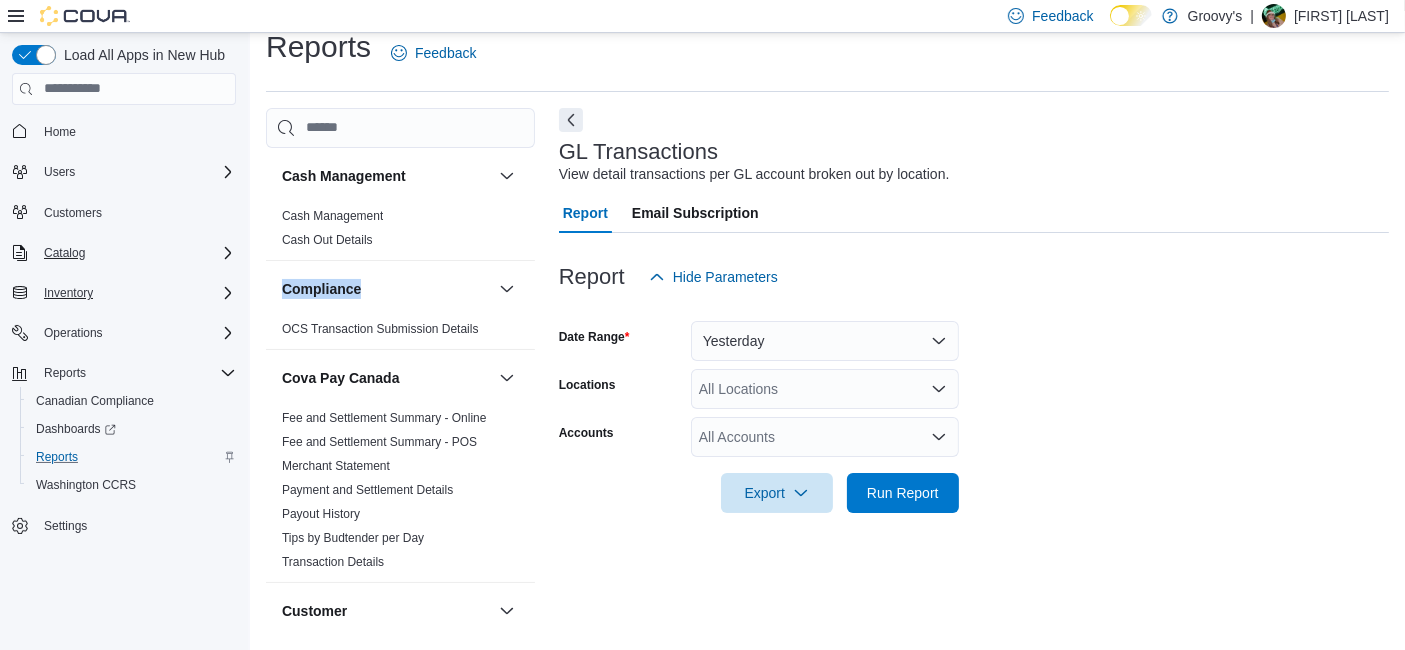 drag, startPoint x: 517, startPoint y: 250, endPoint x: 509, endPoint y: 287, distance: 37.85499 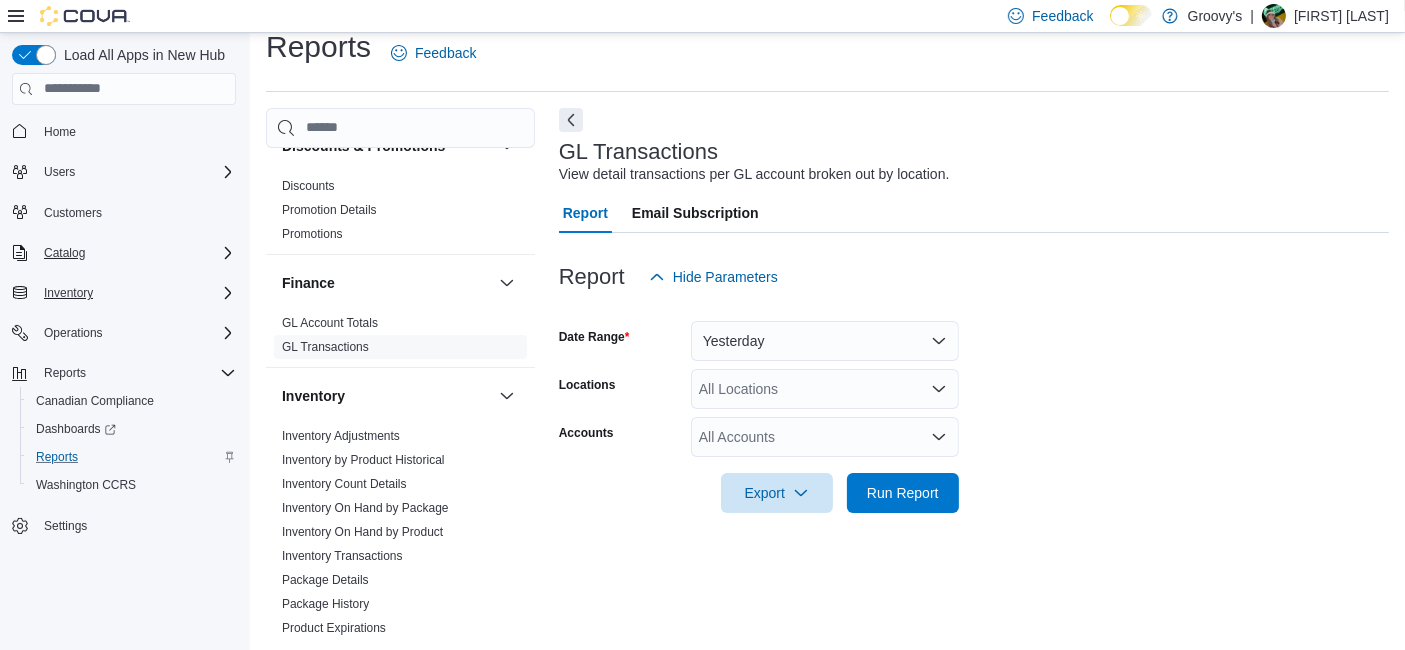 scroll, scrollTop: 557, scrollLeft: 0, axis: vertical 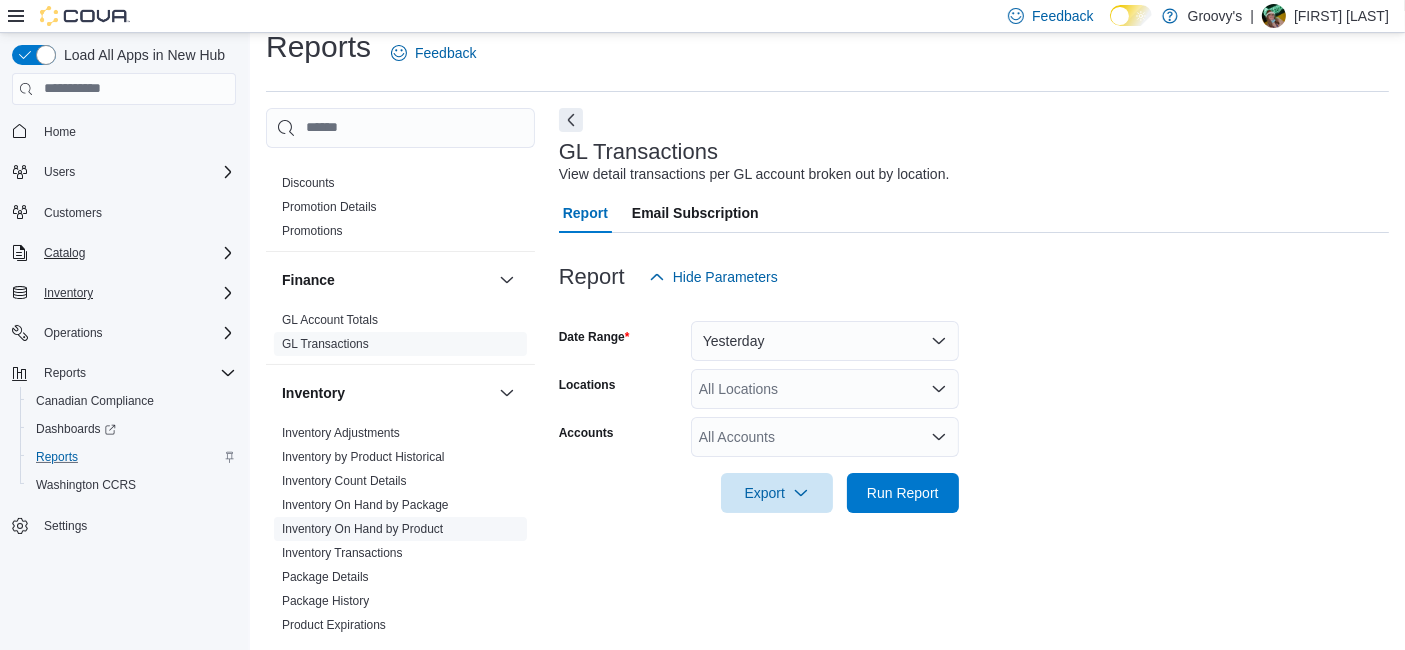 click on "Inventory On Hand by Product" at bounding box center (362, 529) 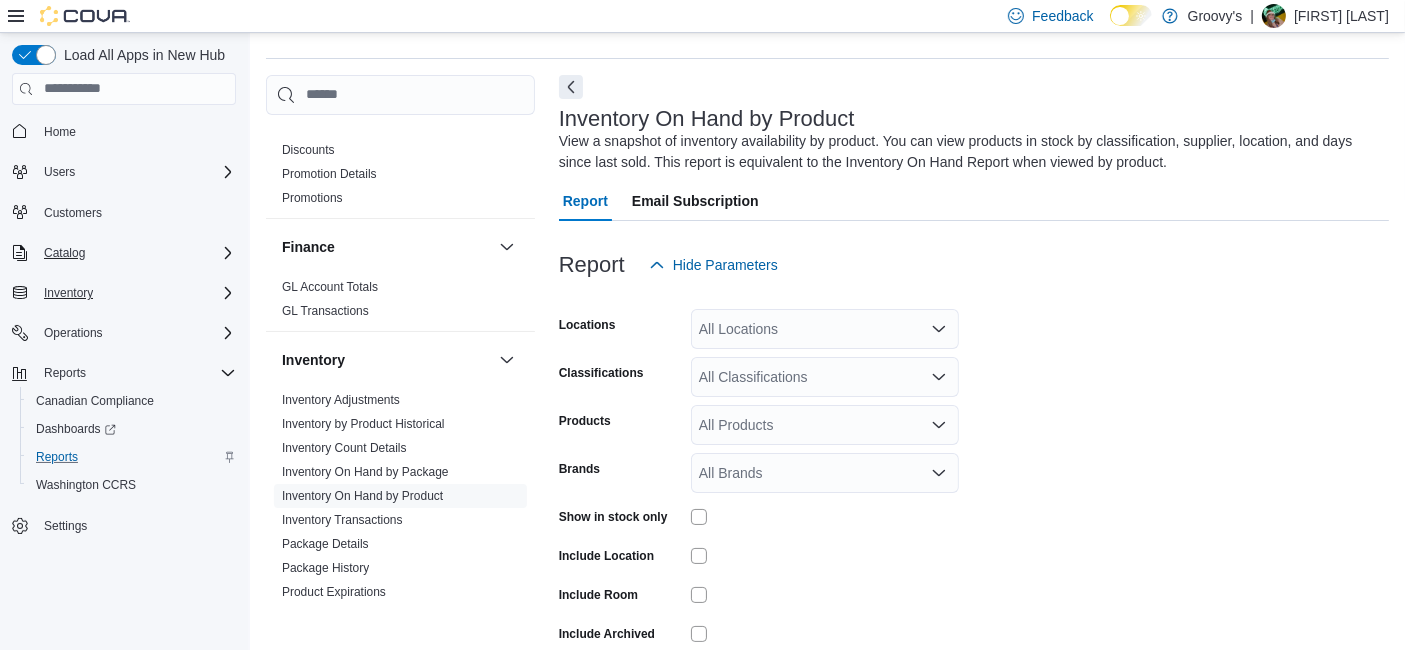 scroll, scrollTop: 66, scrollLeft: 0, axis: vertical 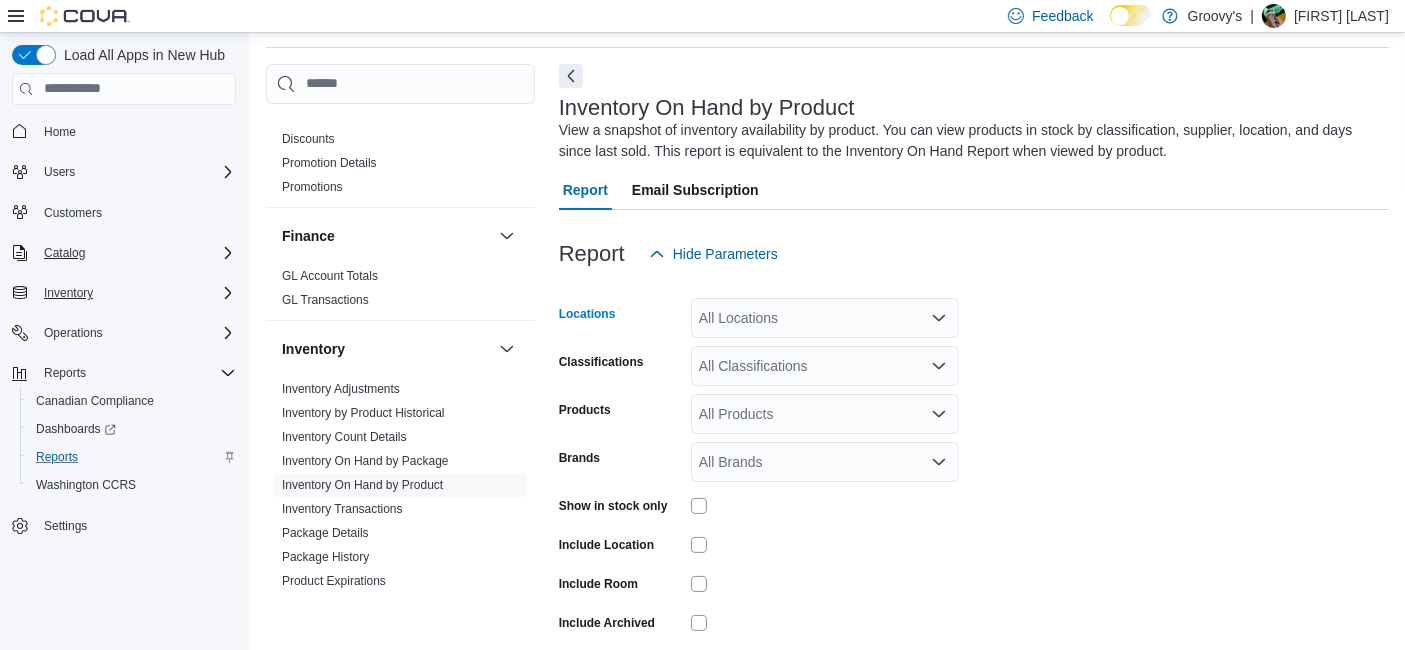 click 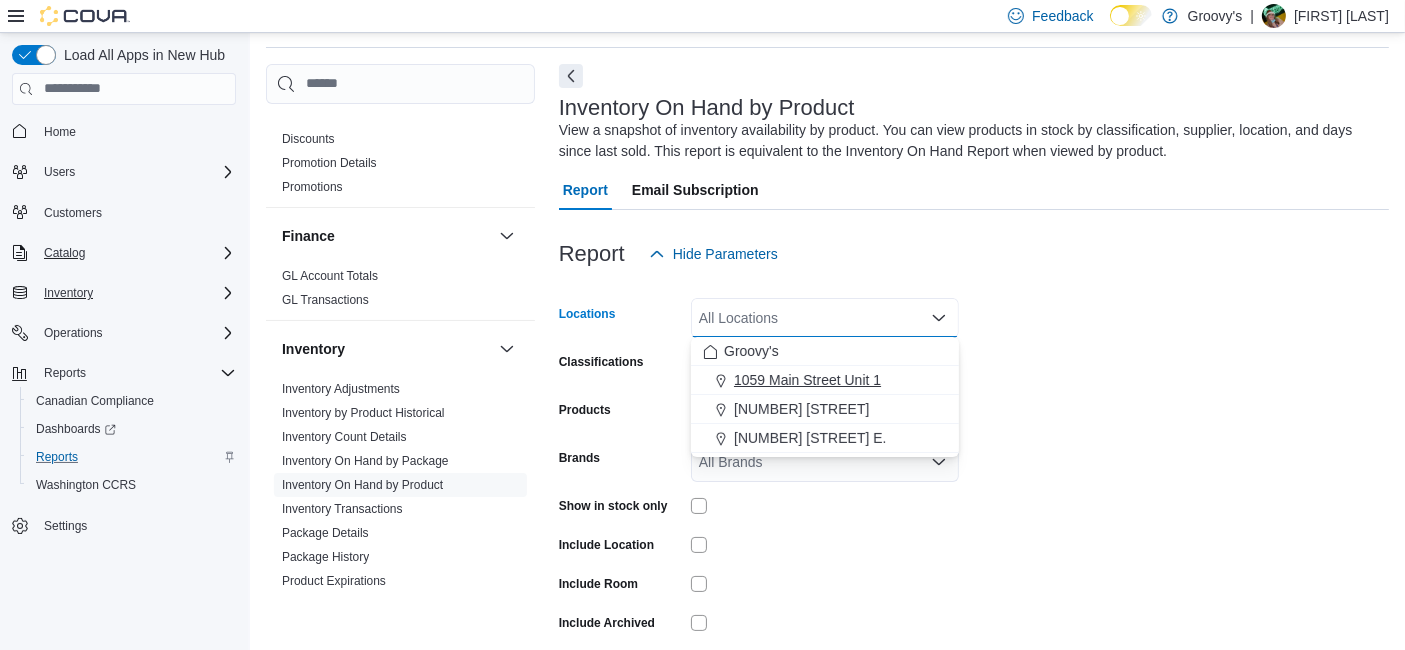 click on "1059 Main Street Unit 1" at bounding box center (807, 380) 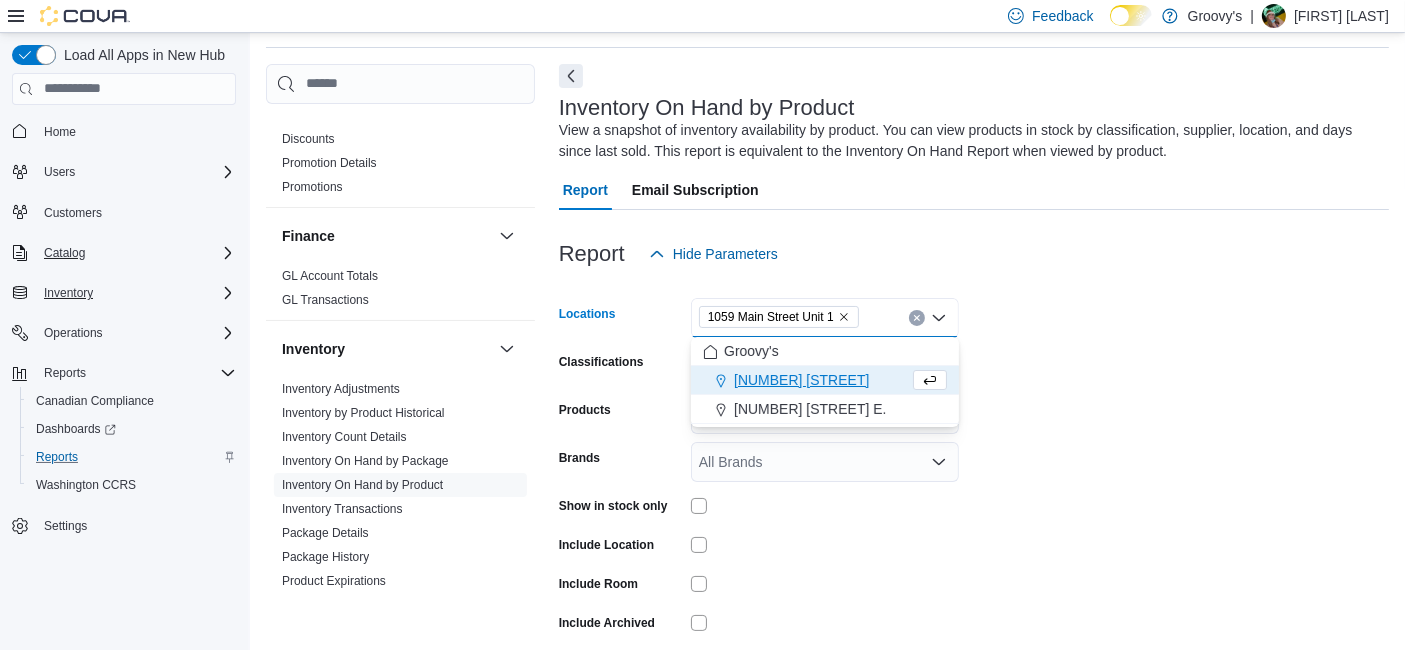 click on "[NUMBER] [STREET]" at bounding box center (801, 380) 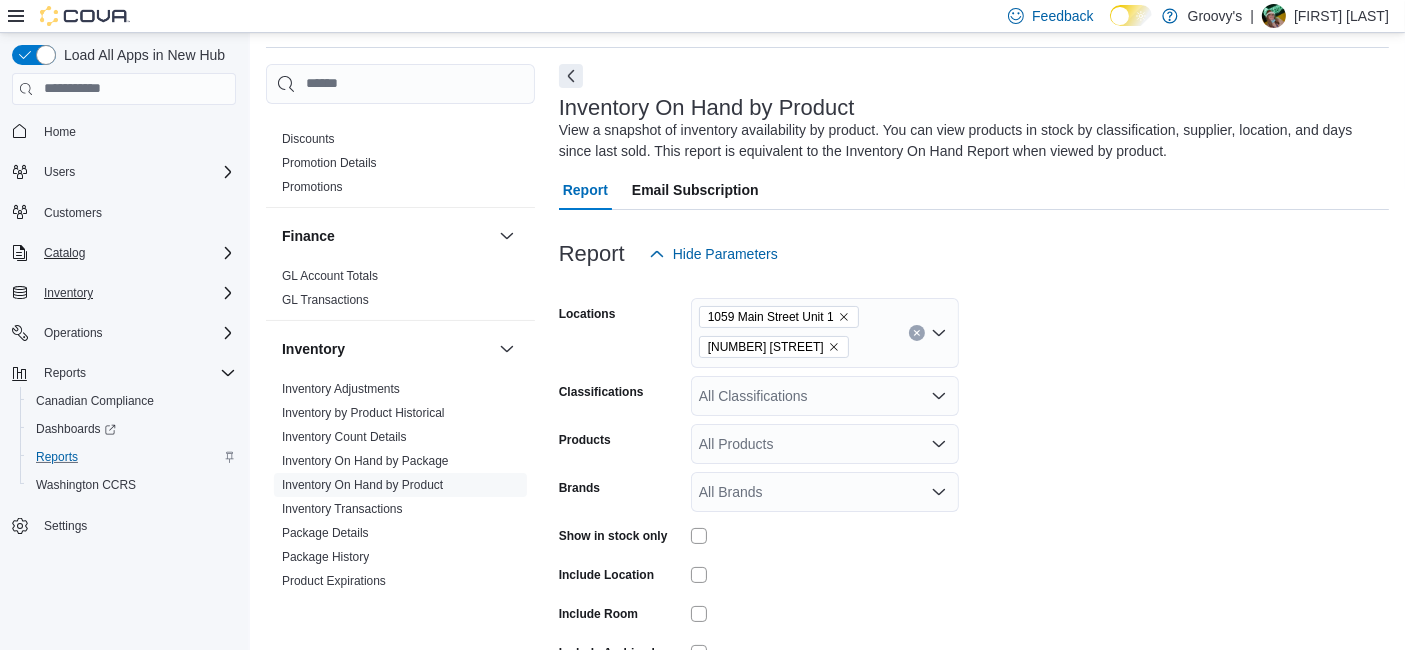 click on "Locations [NUMBER] [STREET] Unit [NUMBER] [NUMBER] [STREET] Classifications All Classifications Products All Products Brands All Brands Show in stock only Include Location Include Room Include Archived Export Run Report" at bounding box center [974, 499] 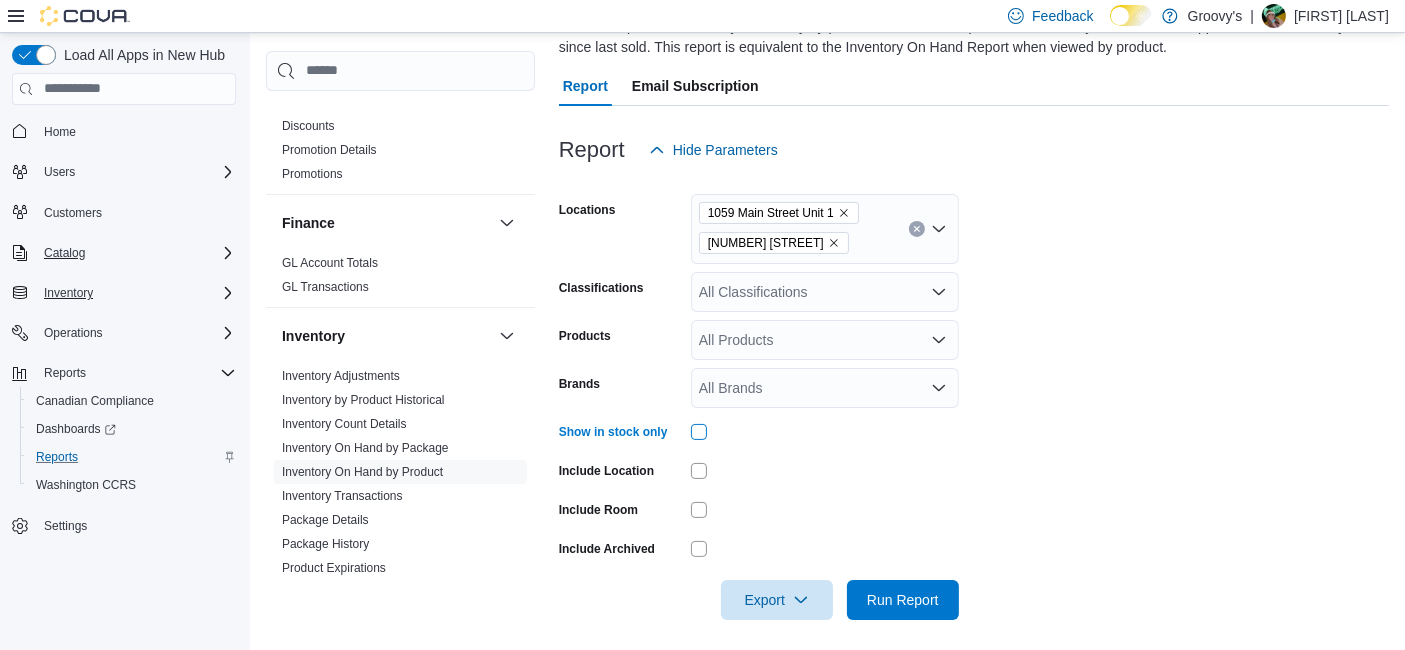scroll, scrollTop: 178, scrollLeft: 0, axis: vertical 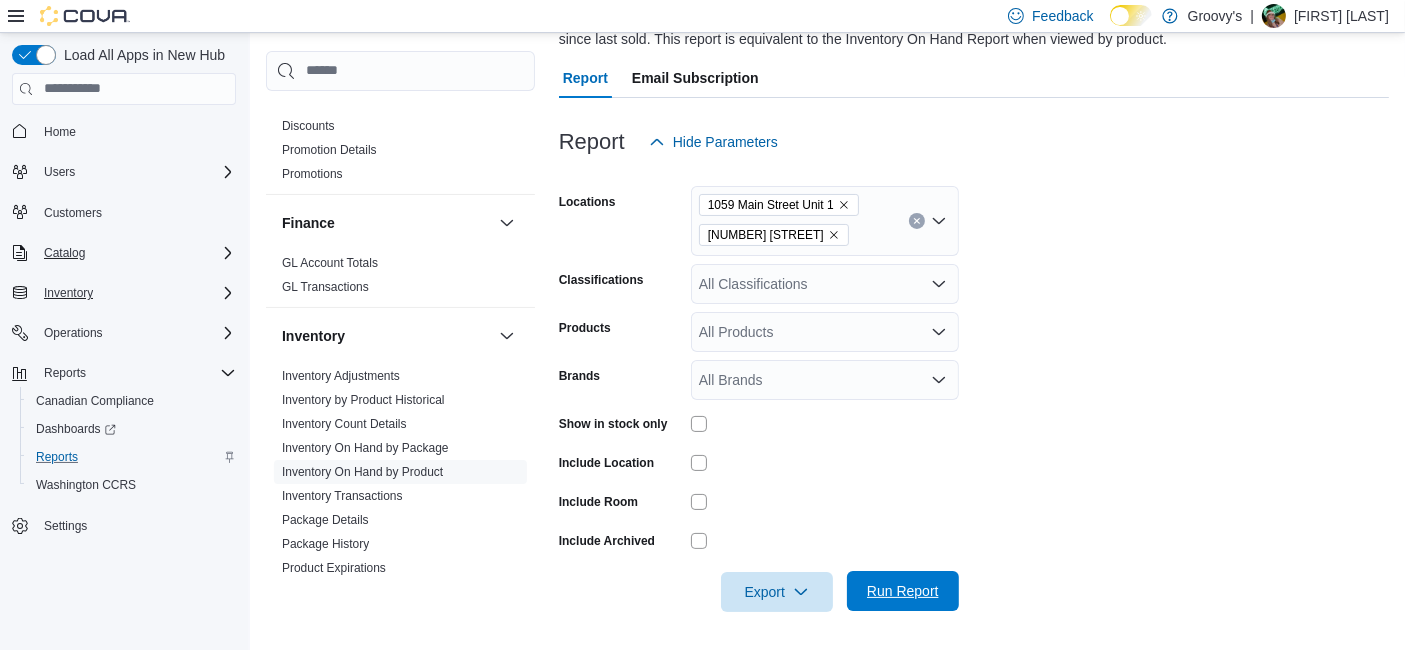 click on "Run Report" at bounding box center (903, 591) 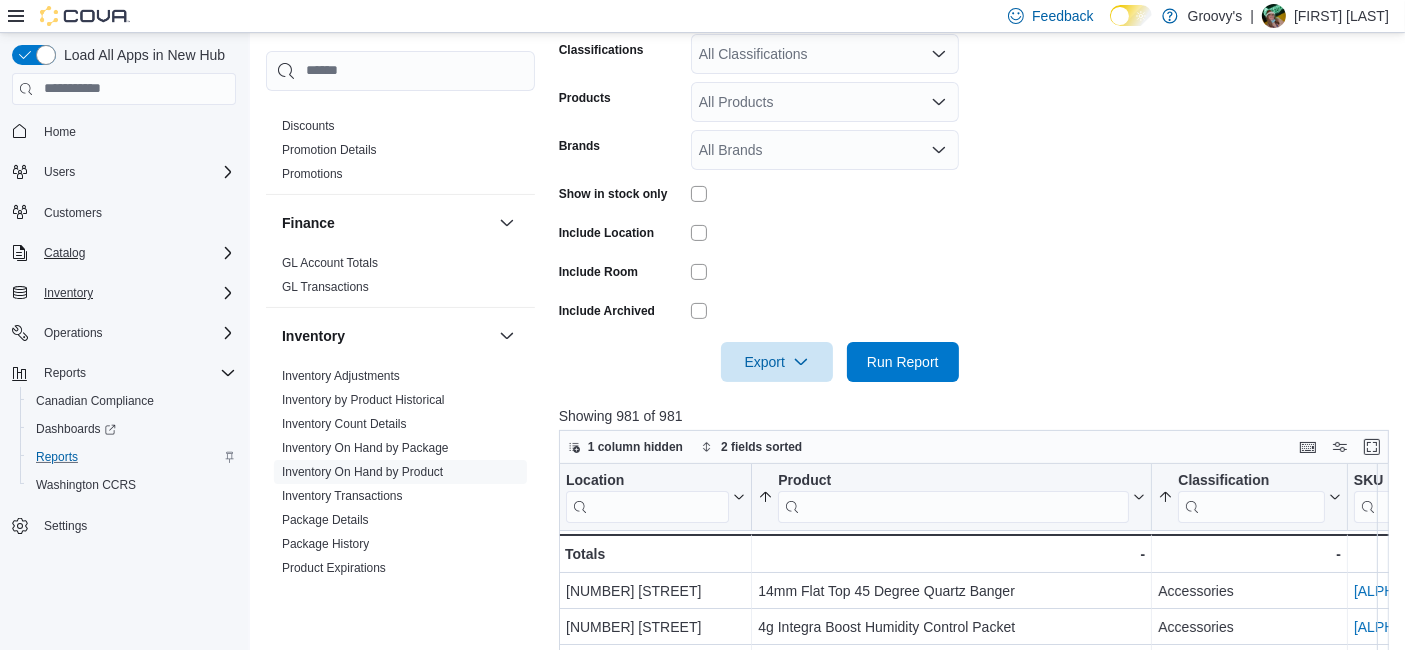 scroll, scrollTop: 592, scrollLeft: 0, axis: vertical 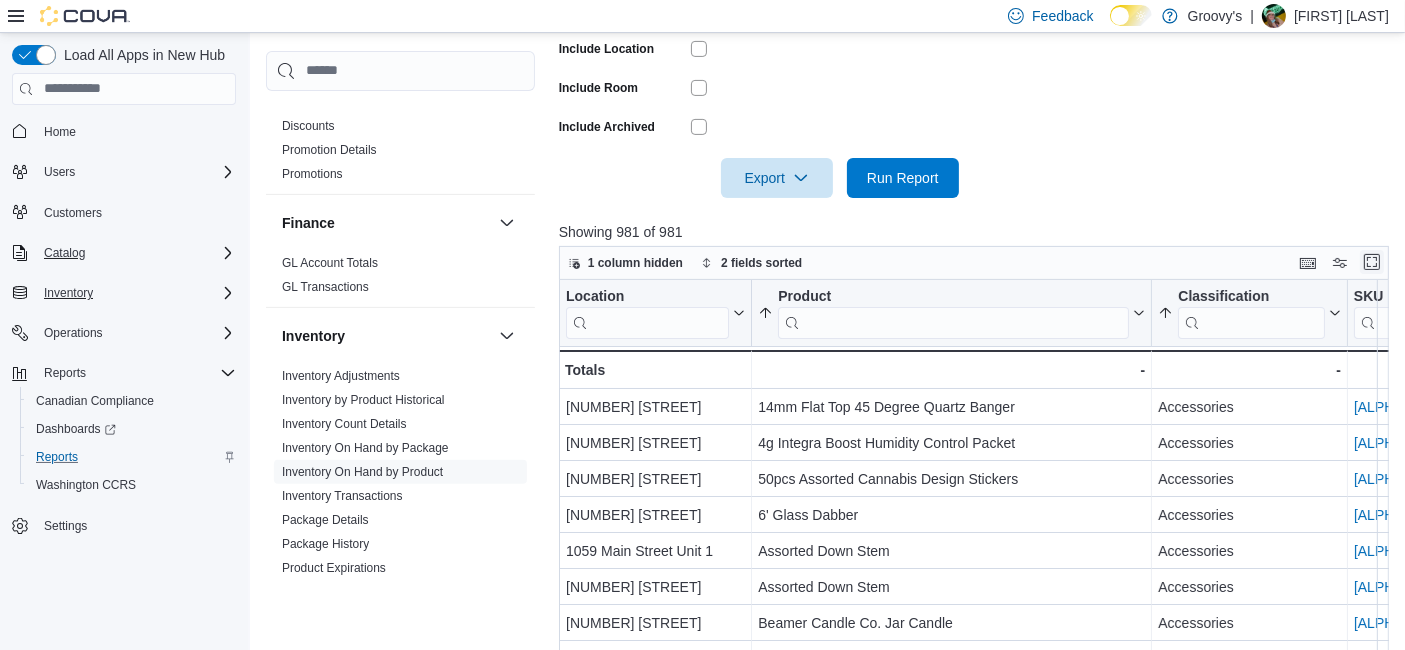 click at bounding box center (1372, 262) 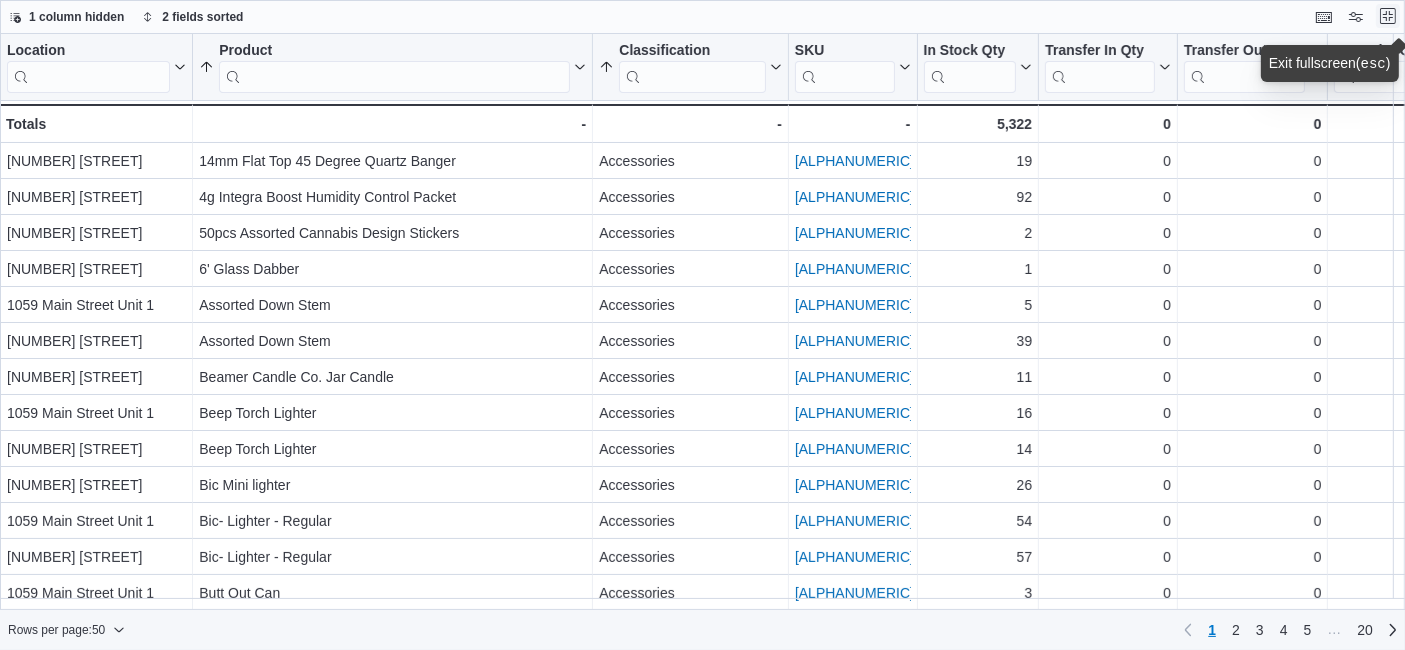 scroll, scrollTop: 0, scrollLeft: 0, axis: both 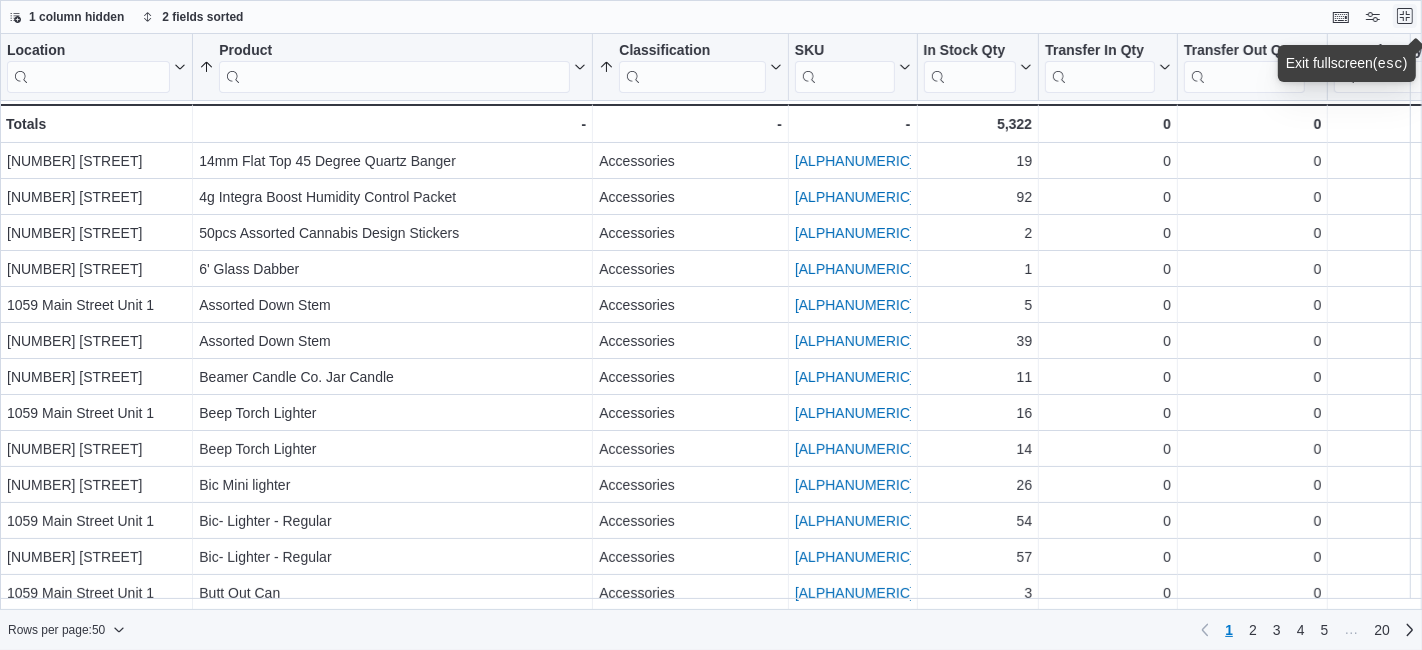 click at bounding box center (1405, 16) 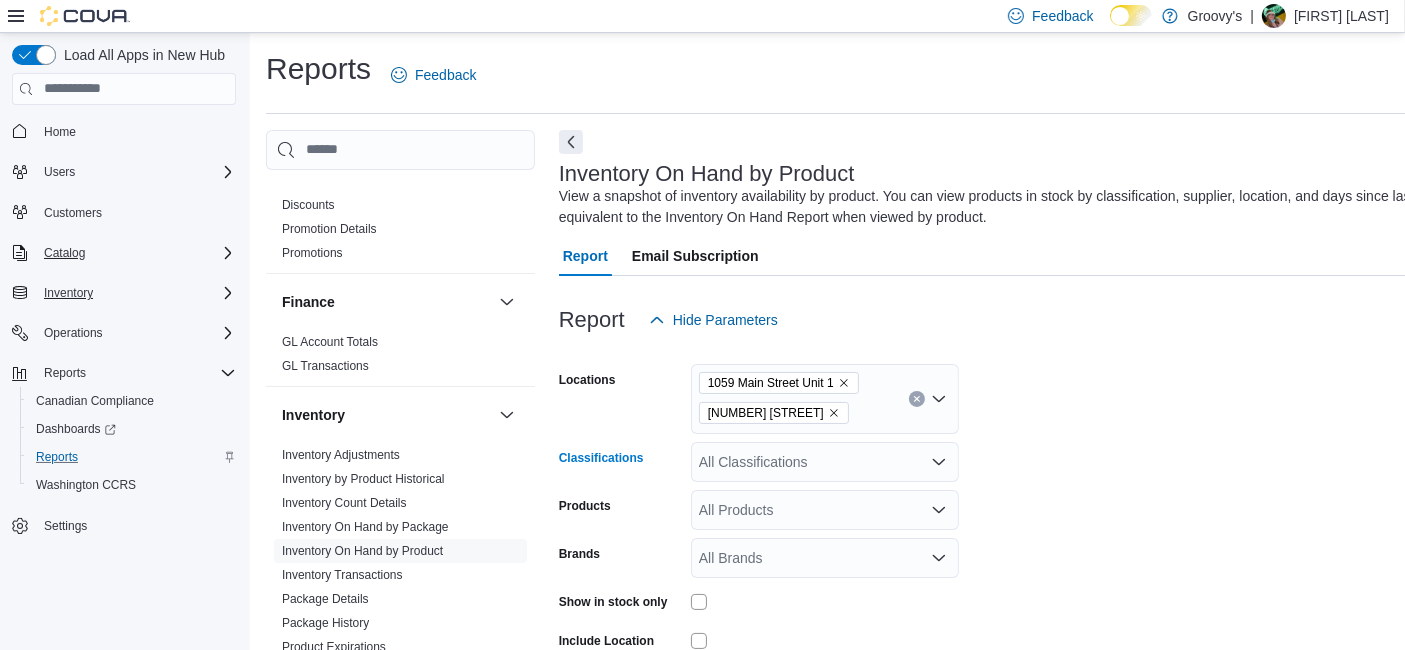 click 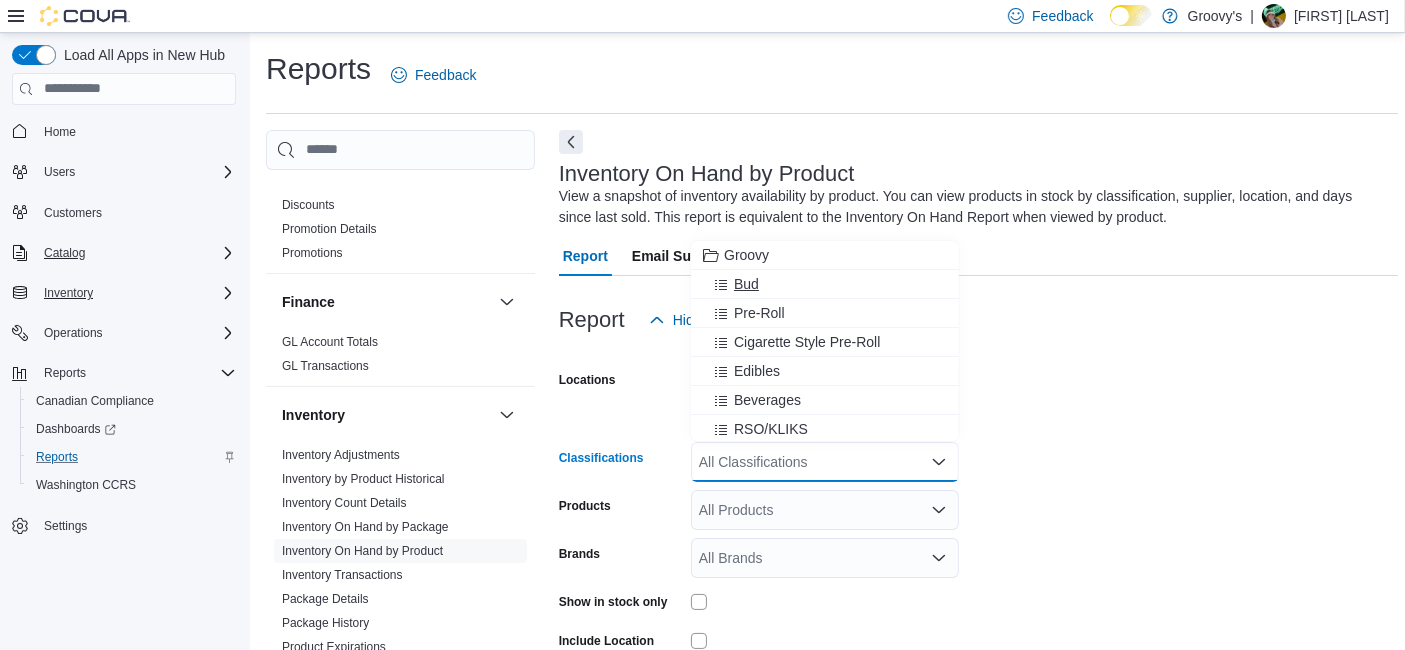 click on "Bud" at bounding box center [825, 284] 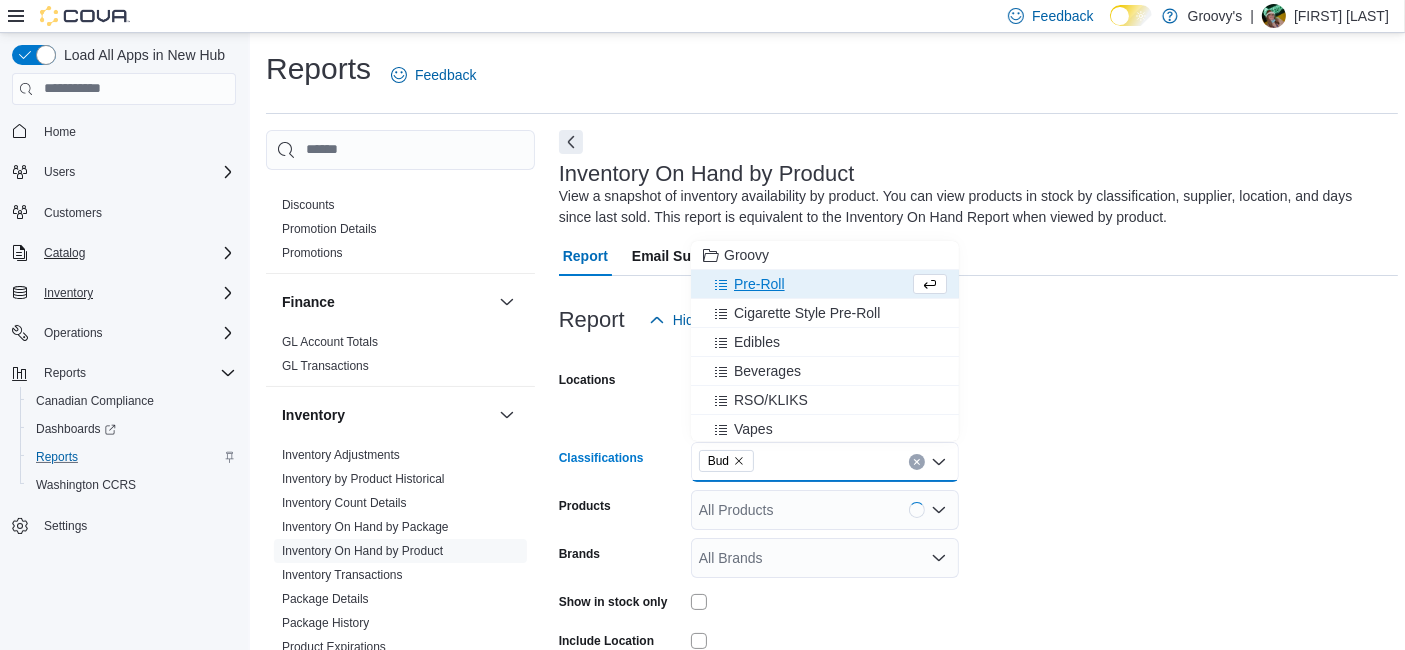 click on "Pre-Roll" at bounding box center [806, 284] 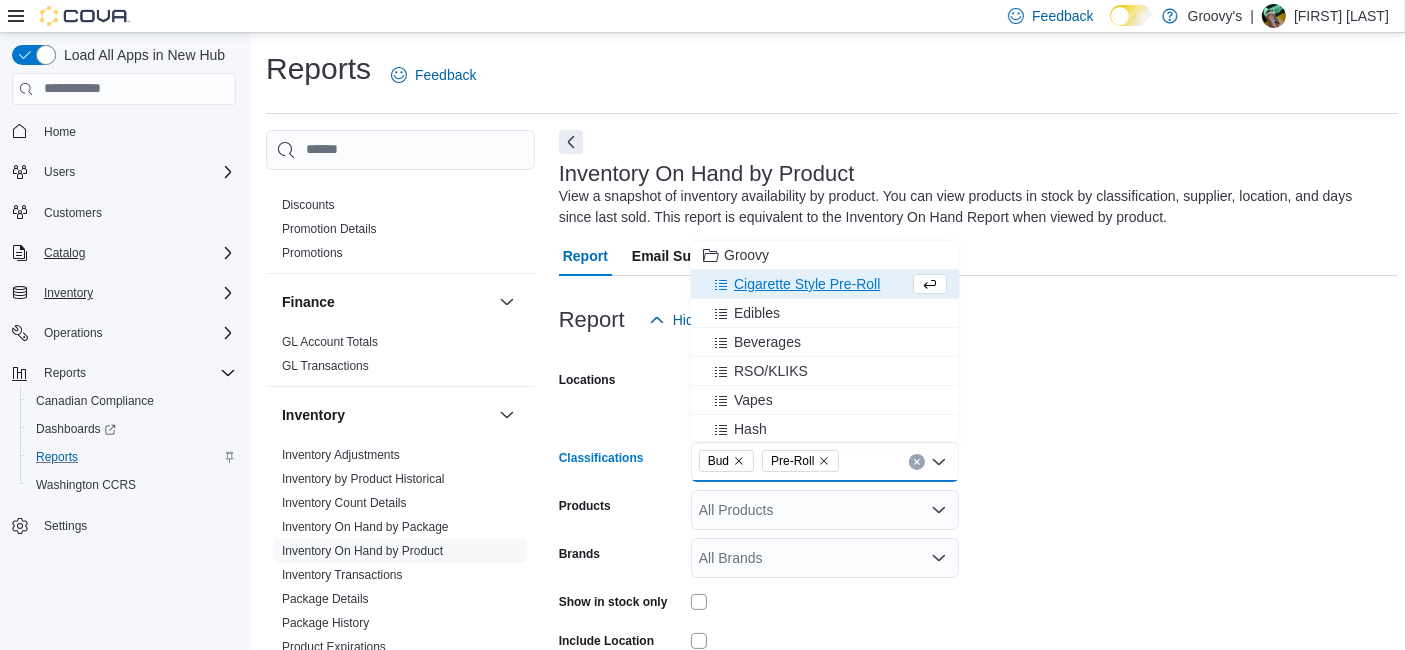 click on "Cigarette Style Pre-Roll" at bounding box center (807, 284) 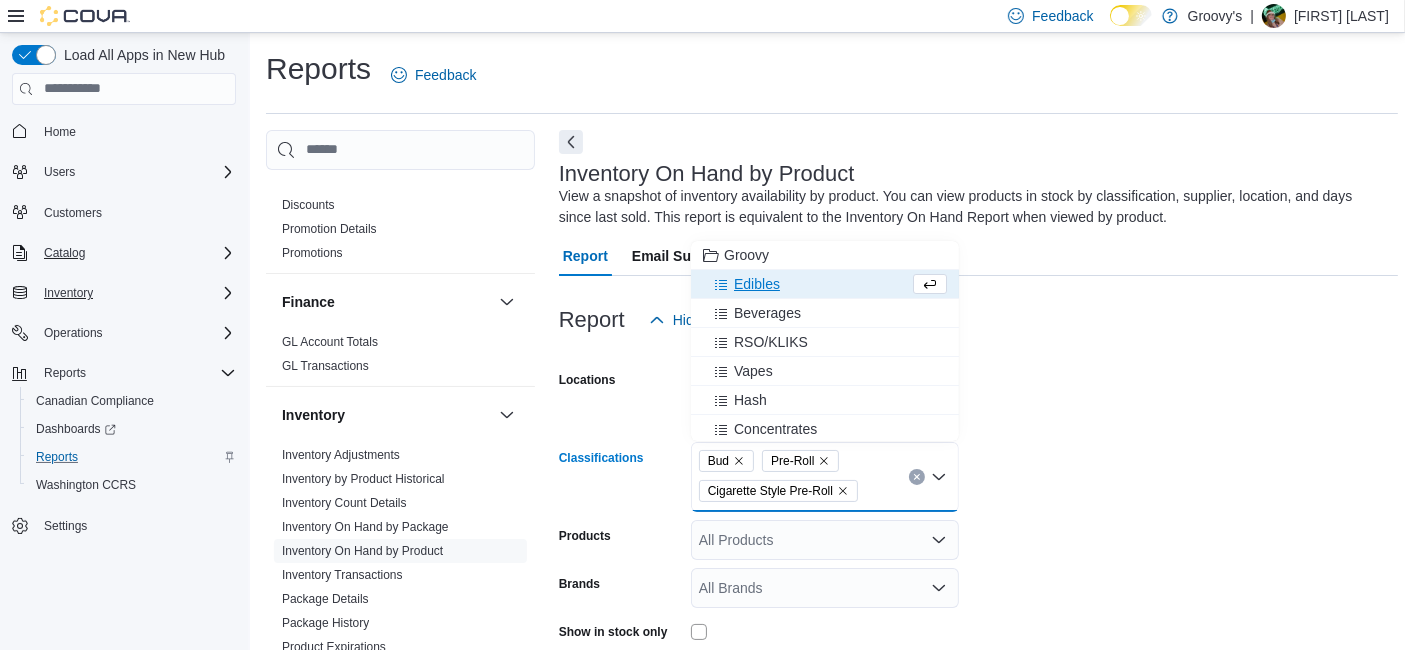 click on "Edibles" at bounding box center (806, 284) 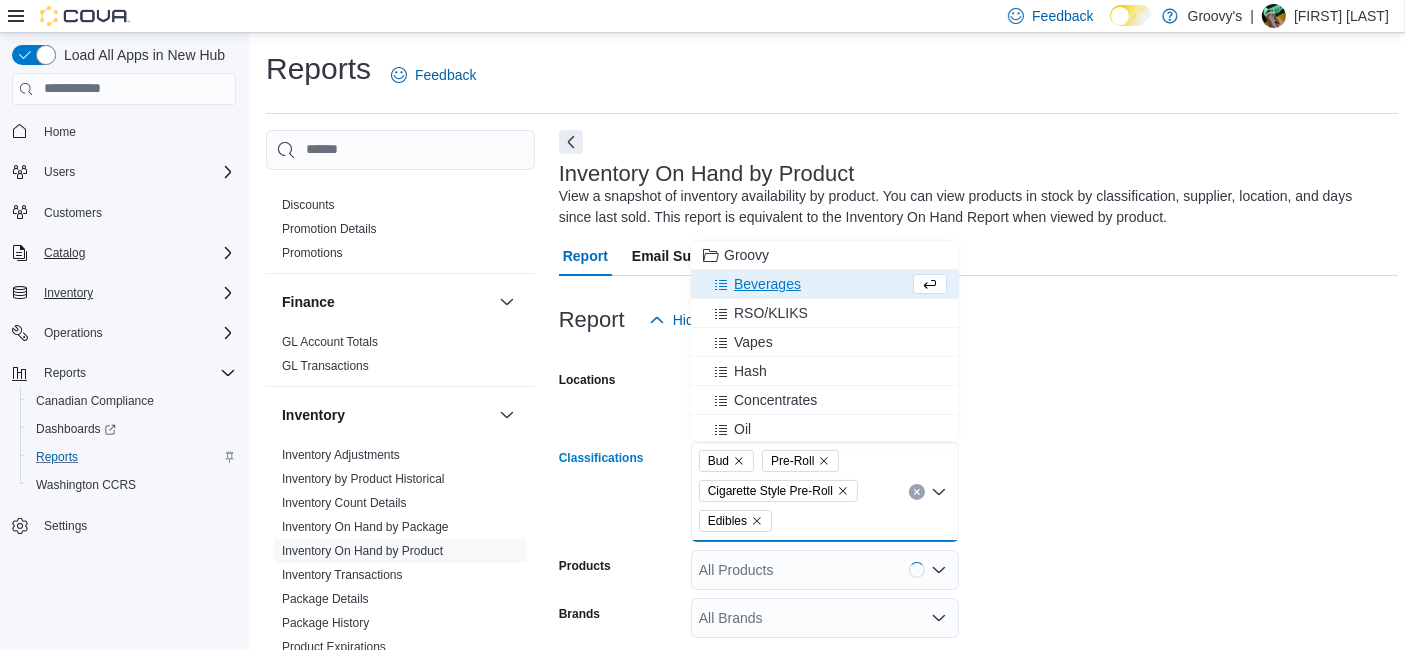 click on "Beverages" at bounding box center (767, 284) 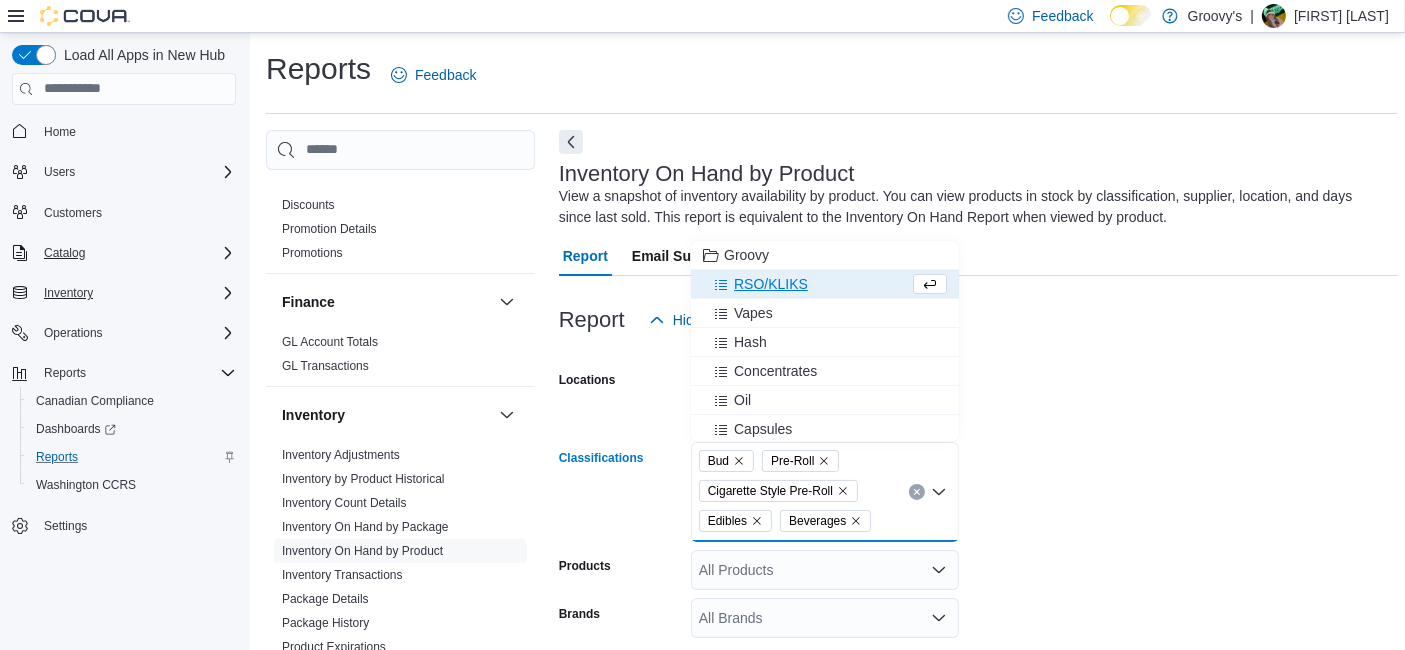 click on "RSO/KLIKS" at bounding box center [771, 284] 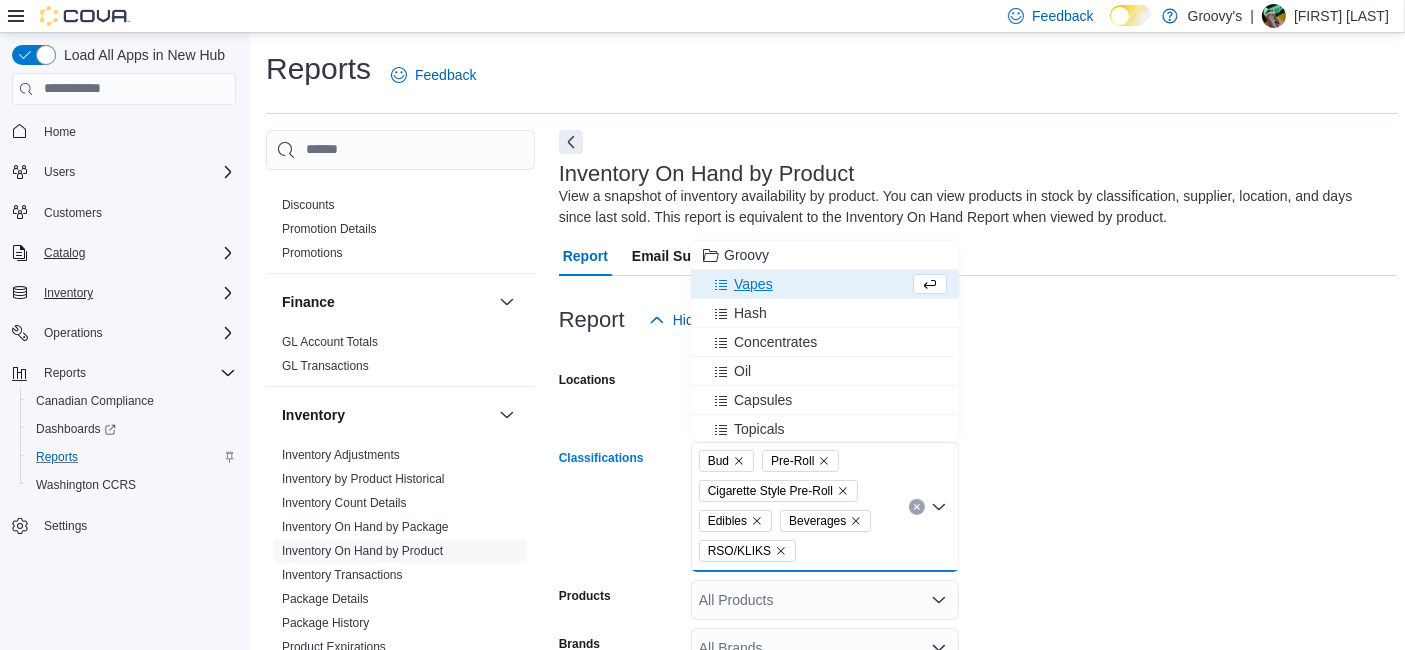 click on "Vapes" at bounding box center [806, 284] 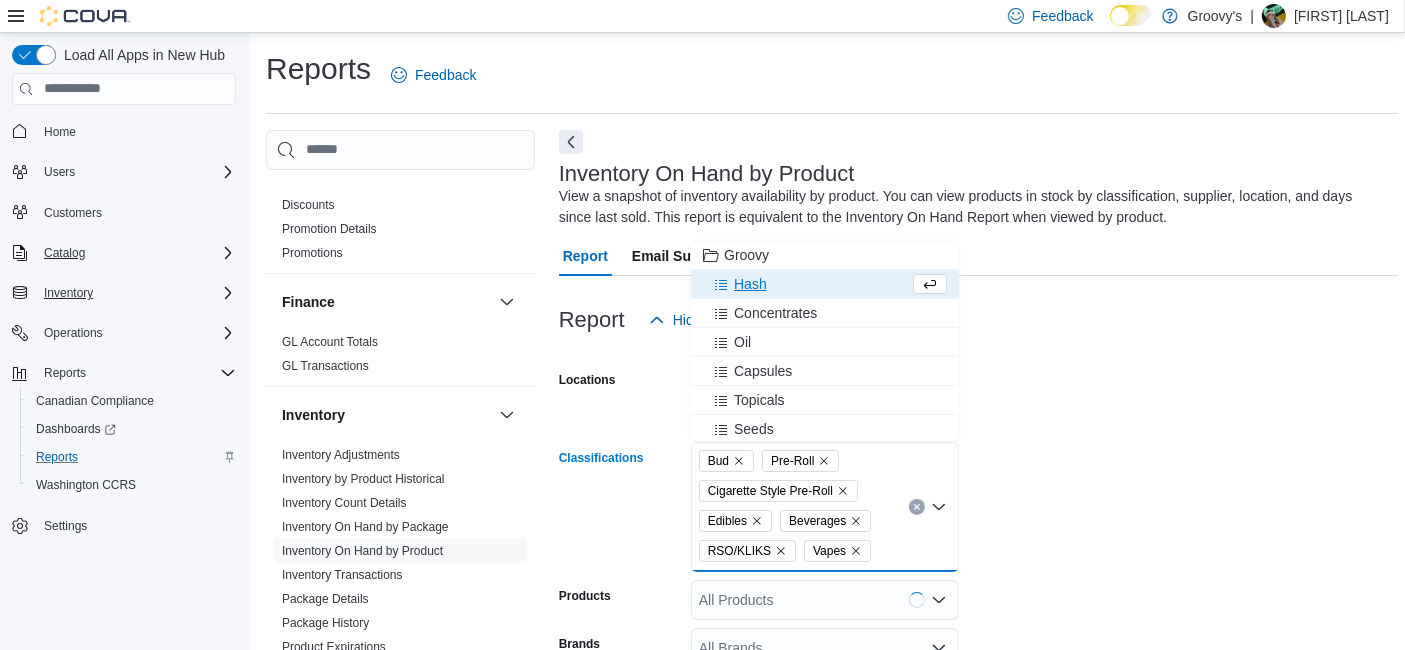 click on "Hash" at bounding box center (806, 284) 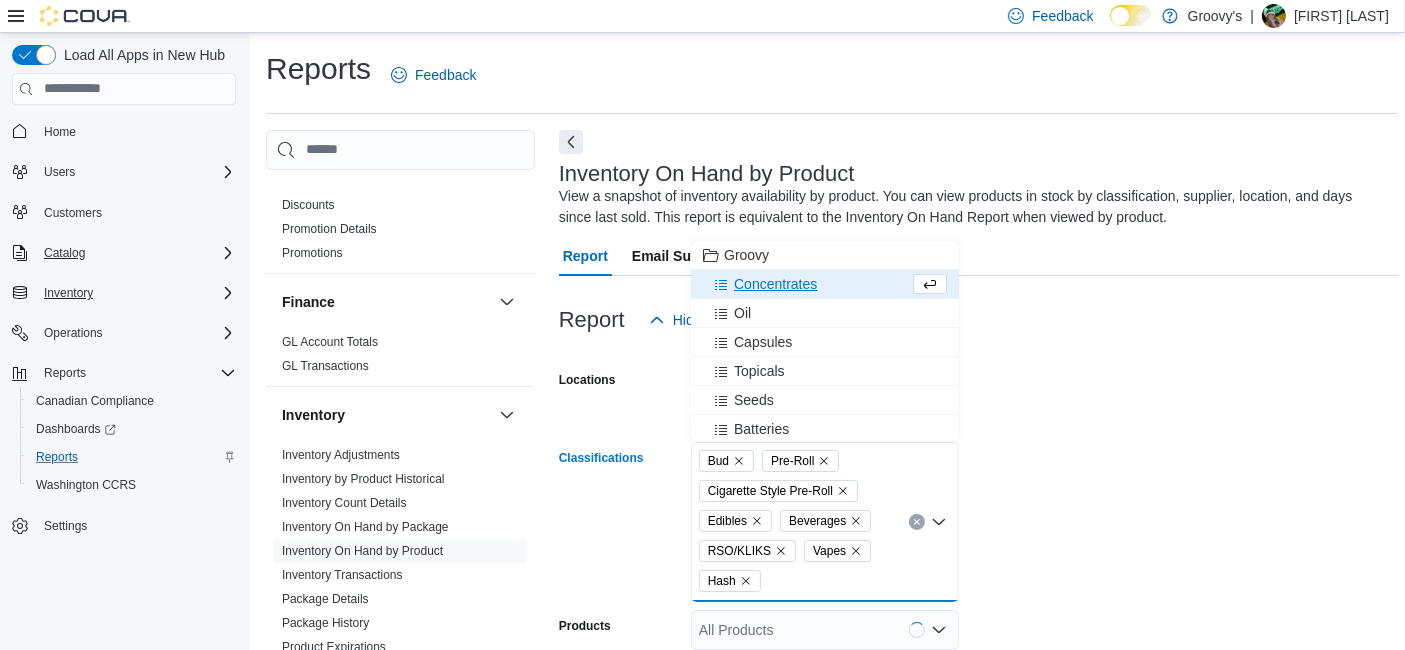 click on "Concentrates" at bounding box center [775, 284] 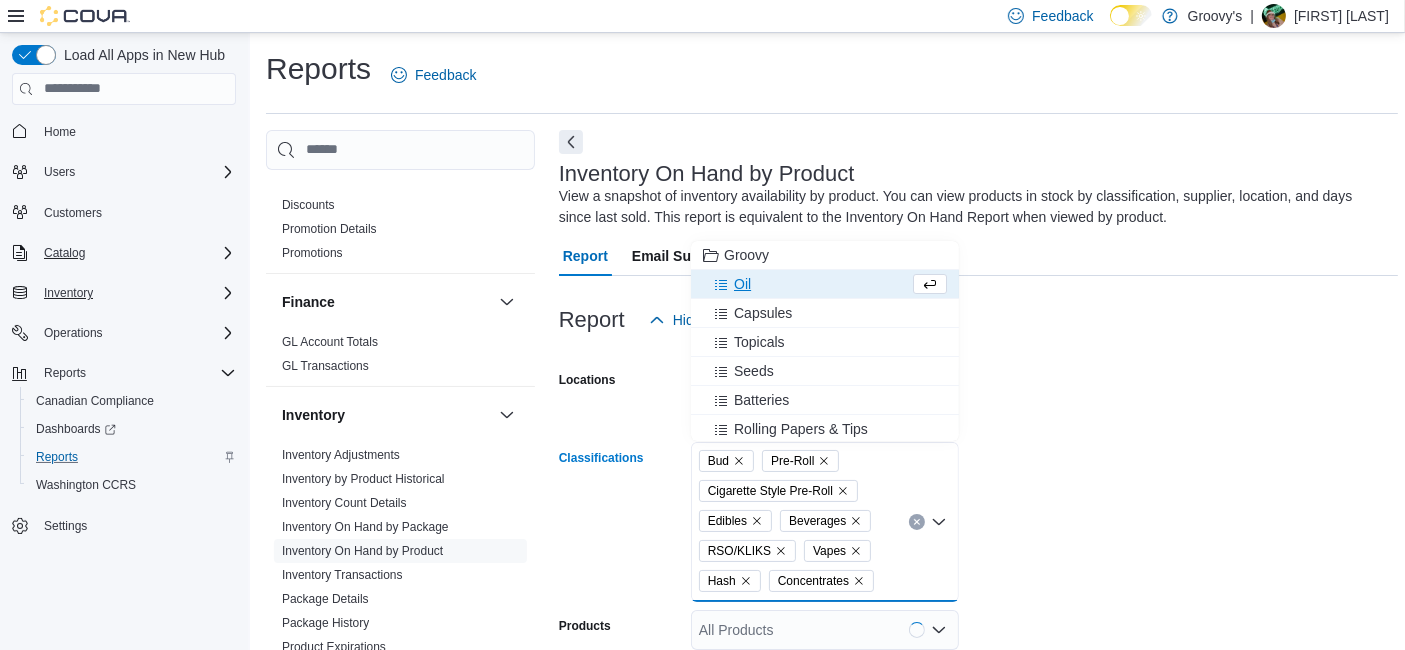 click on "Oil" at bounding box center (806, 284) 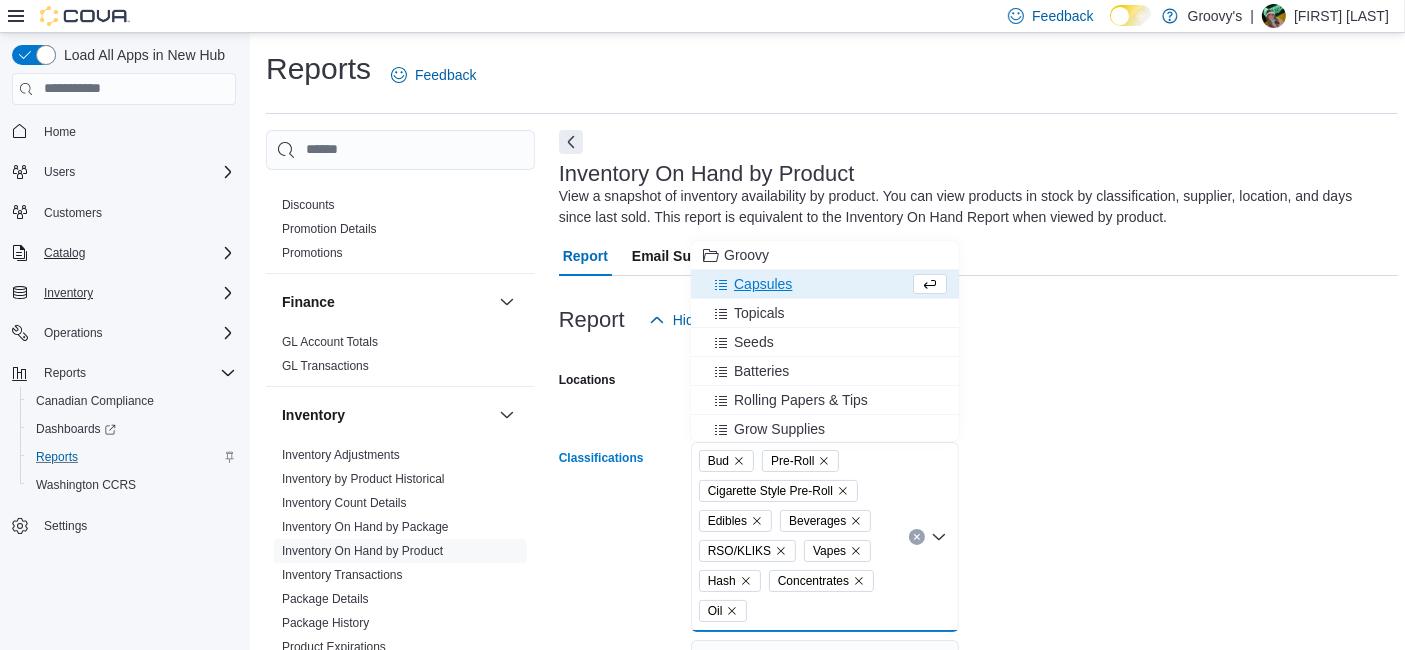 click on "Capsules" at bounding box center (763, 284) 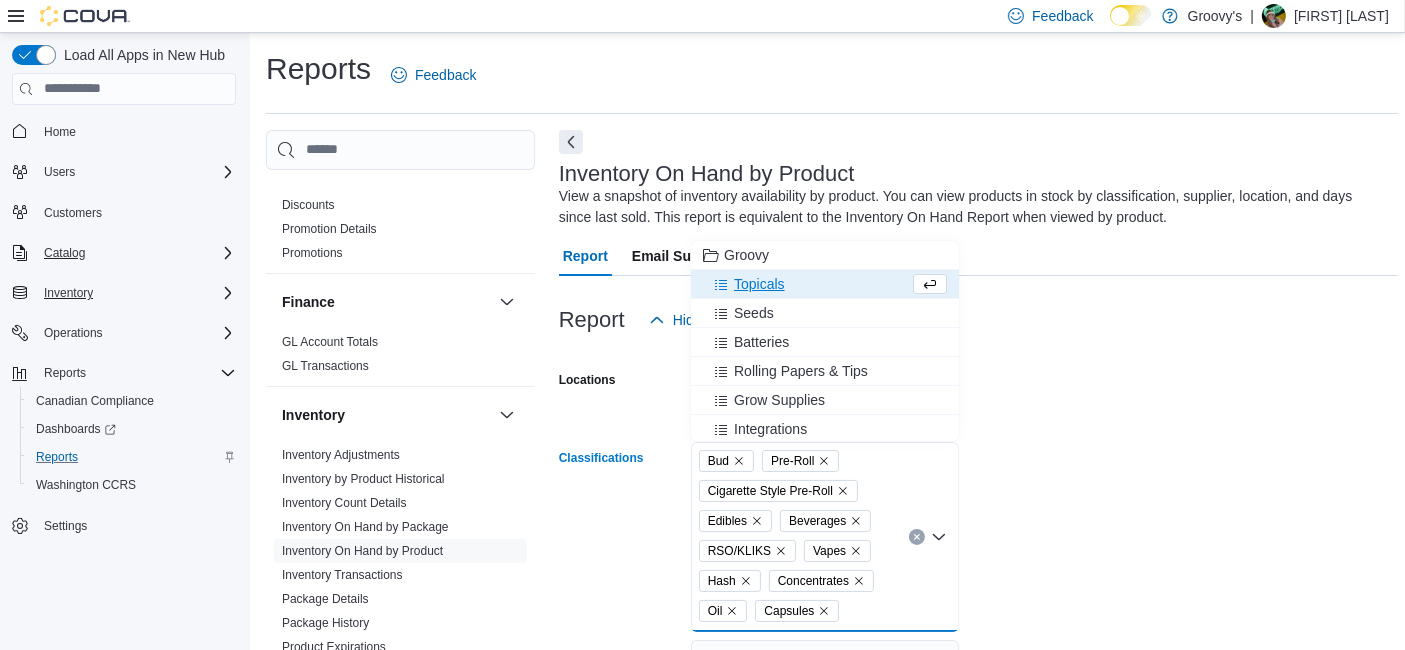 click on "Topicals" at bounding box center (806, 284) 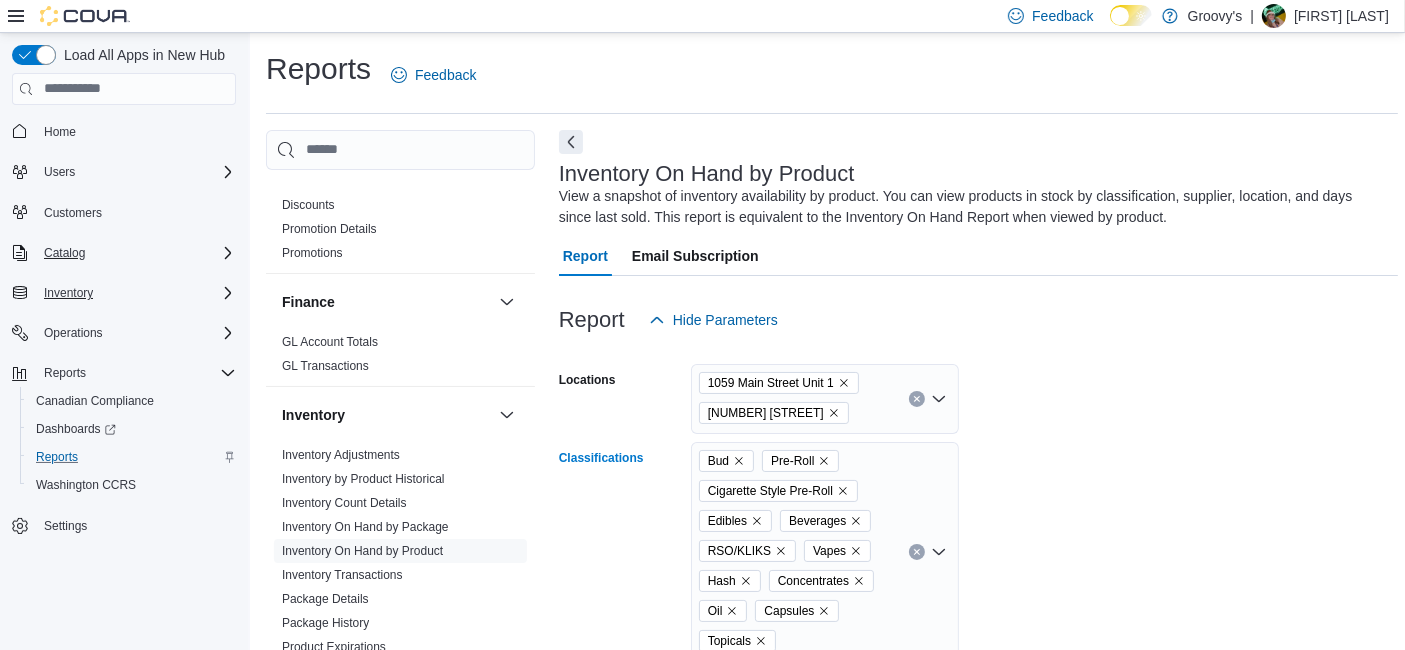 scroll, scrollTop: 2, scrollLeft: 0, axis: vertical 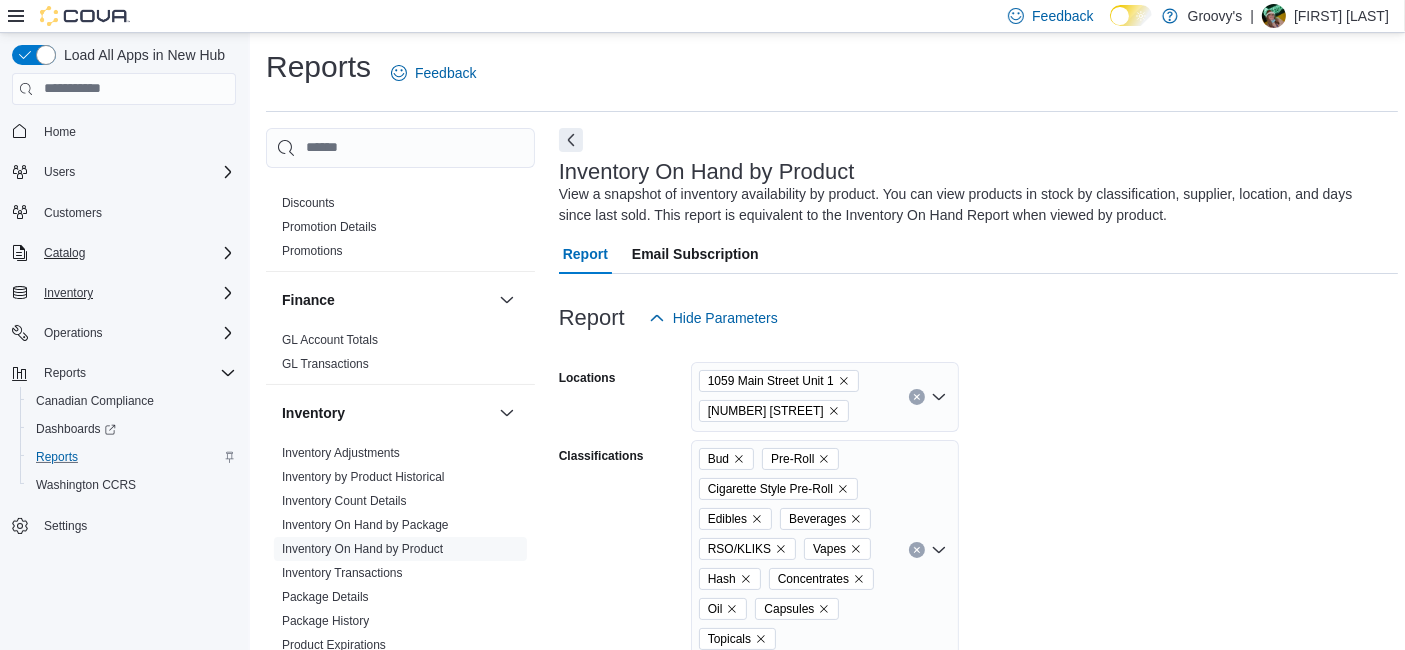 click at bounding box center (978, 350) 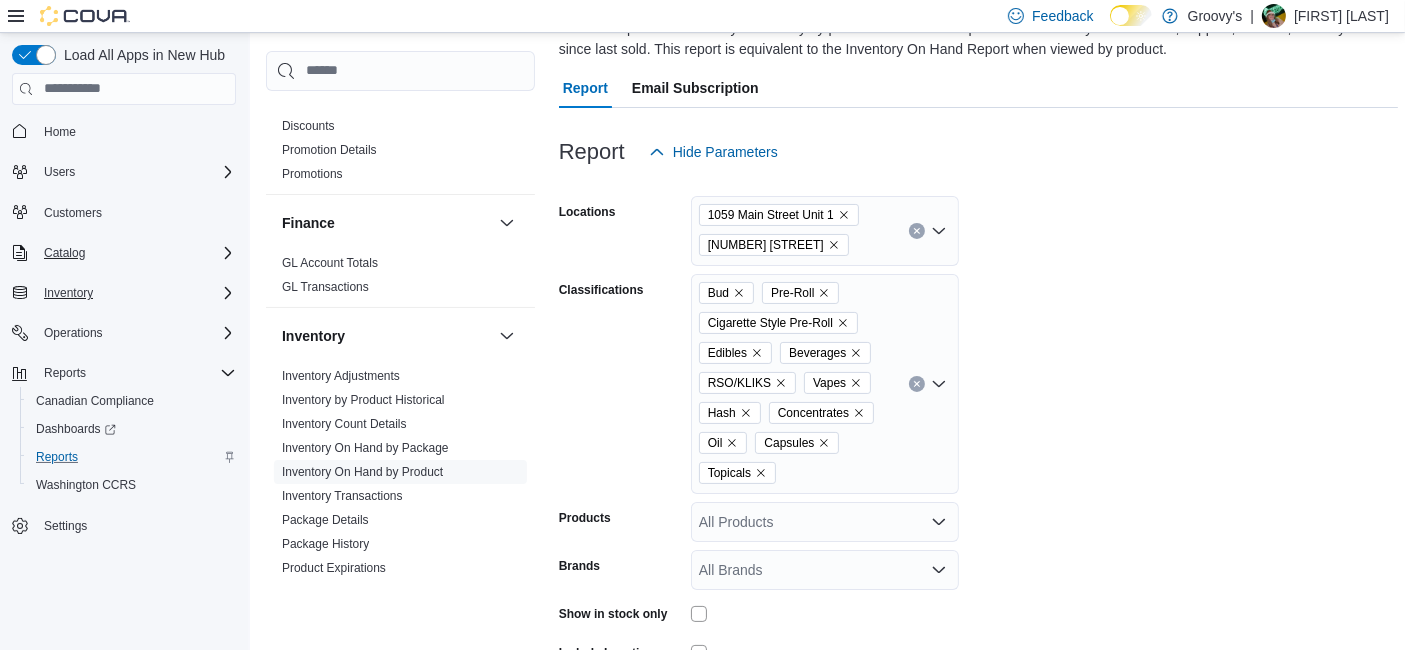 click on "Bud Pre-Roll Cigarette Style Pre-Roll Edibles Beverages RSO/KLIKS Vapes Hash Concentrates Oil Capsules Topicals" at bounding box center [825, 384] 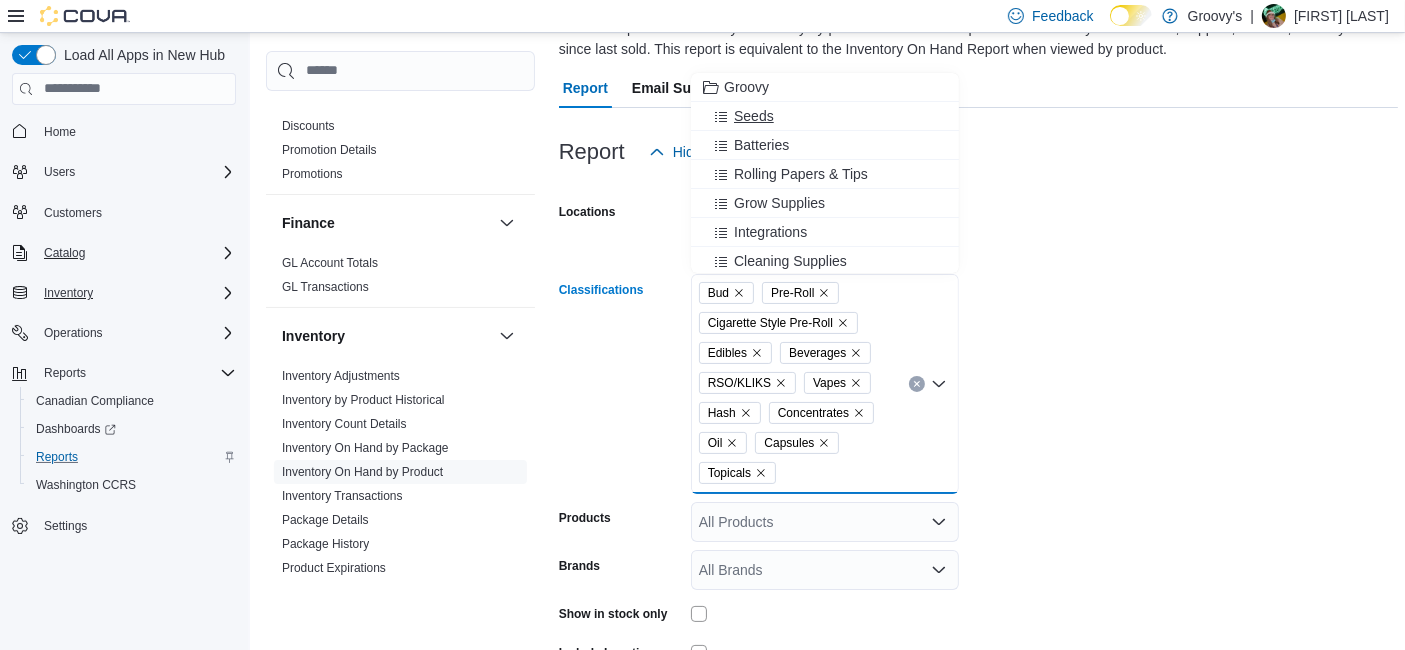 click on "Seeds" at bounding box center (754, 116) 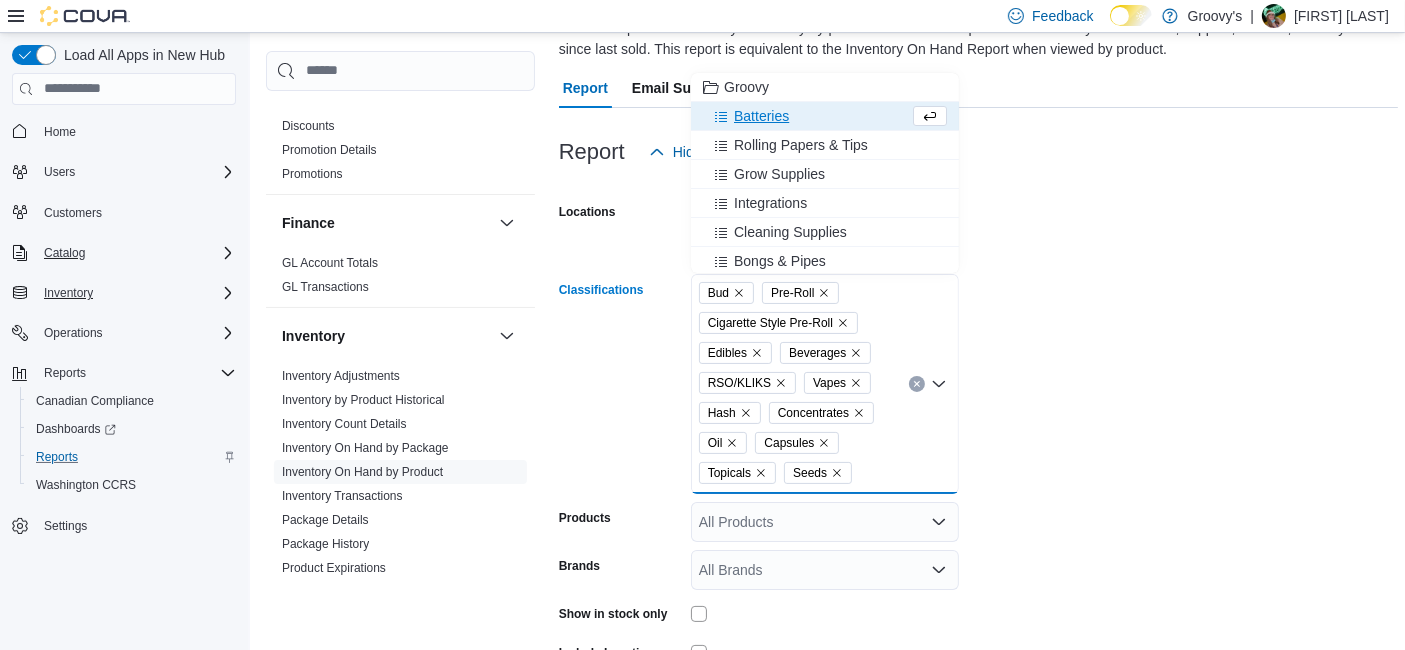 click on "Locations [NUMBER] [STREET] Unit [NUMBER] [NUMBER] [STREET] Classifications Bud Pre-Roll Cigarette Style Pre-Roll Edibles Beverages RSO/KLIKS Vapes Hash Concentrates Oil Capsules Topicals Seeds Combo box. Selected. Bud, Pre-Roll, Cigarette Style Pre-Roll, Edibles, Beverages, RSO/KLIKS, Vapes, Hash, Concentrates, Oil, Capsules, Topicals, Seeds. Press Backspace to delete Seeds. Combo box input. All Classifications. Type some text or, to display a list of choices, press Down Arrow. To exit the list of choices, press Escape. Products All Products Brands All Brands Show in stock only Include Location Include Room Include Archived Export Run Report" at bounding box center (978, 487) 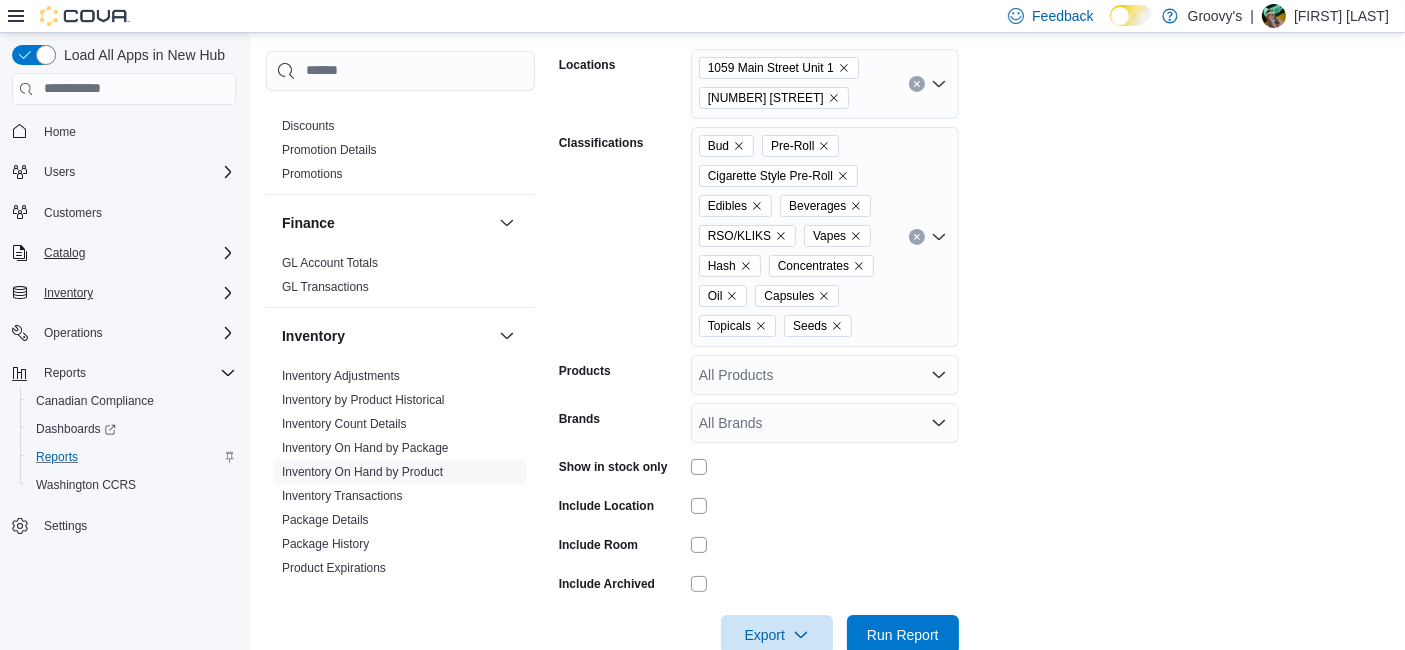 scroll, scrollTop: 414, scrollLeft: 0, axis: vertical 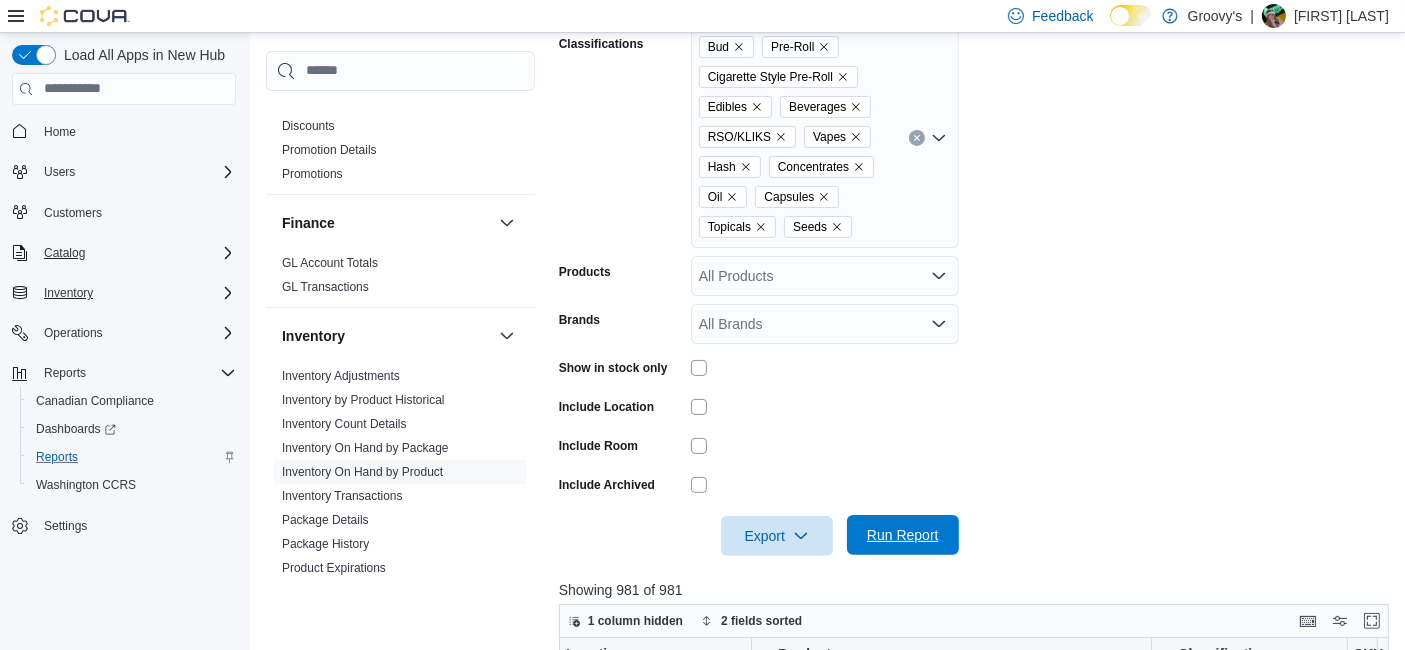 click on "Run Report" at bounding box center [903, 535] 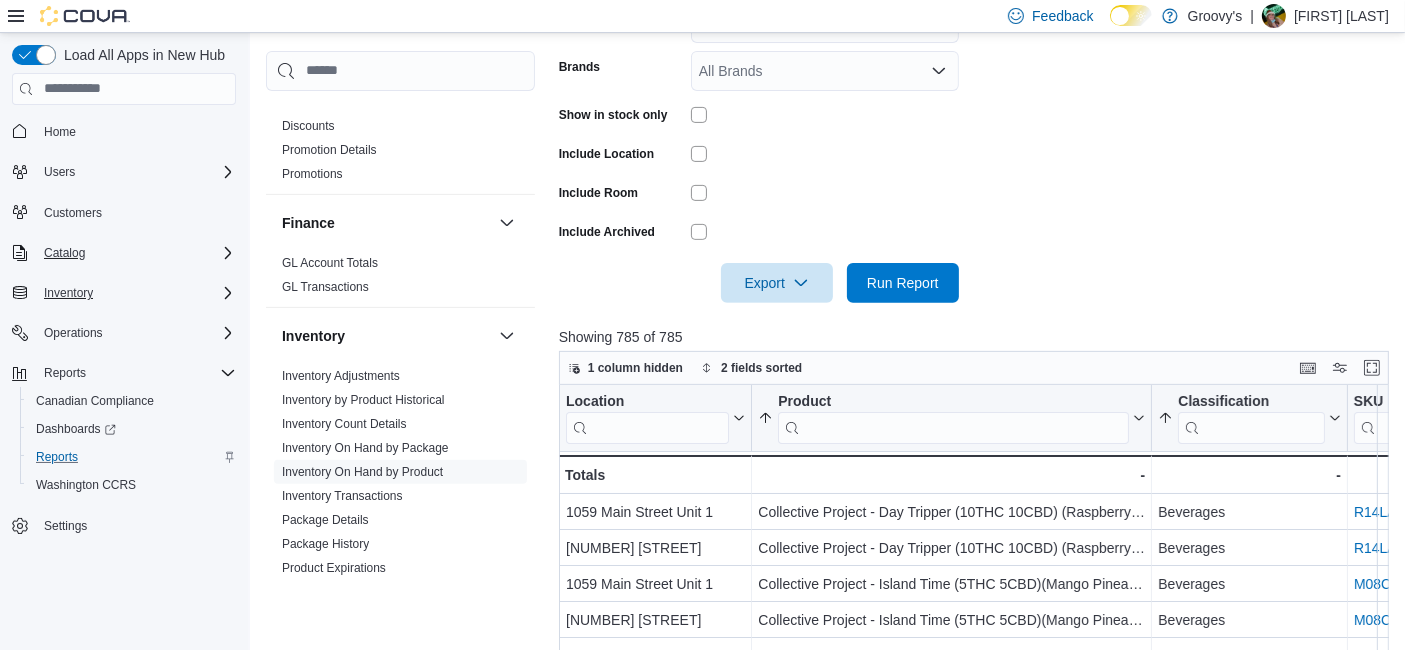 scroll, scrollTop: 673, scrollLeft: 0, axis: vertical 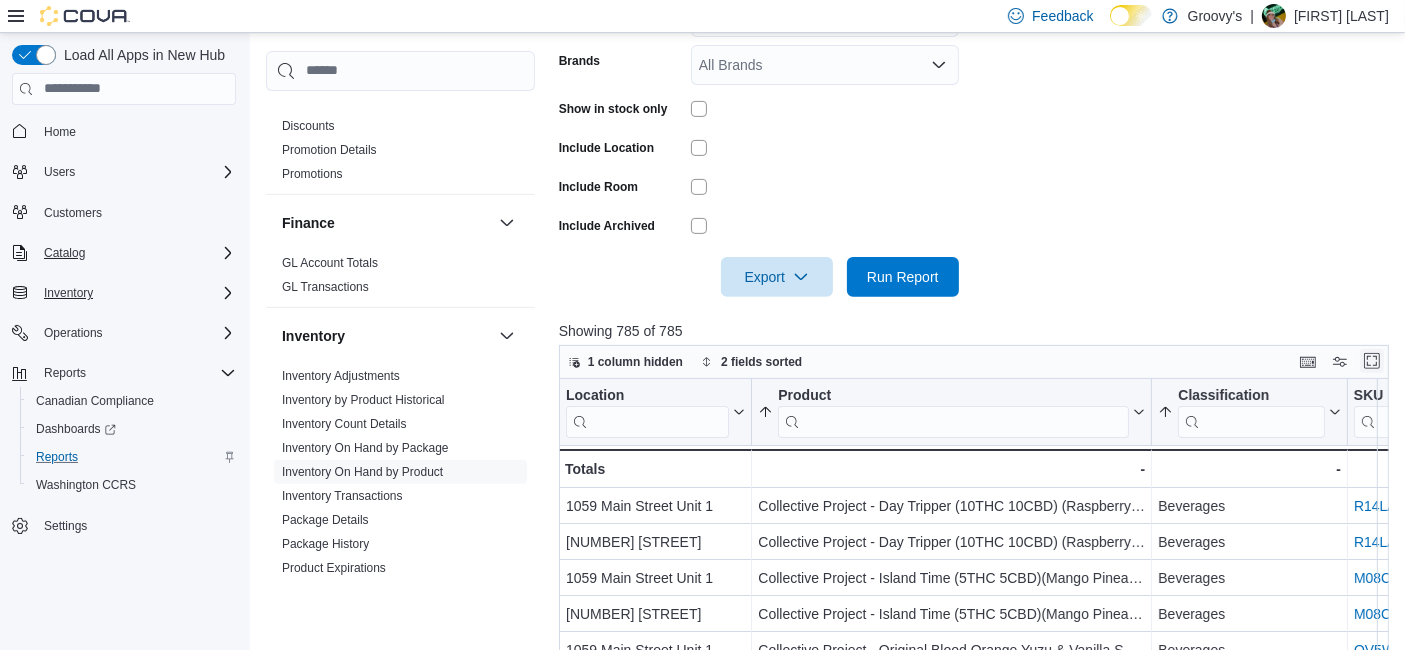 click at bounding box center [1372, 361] 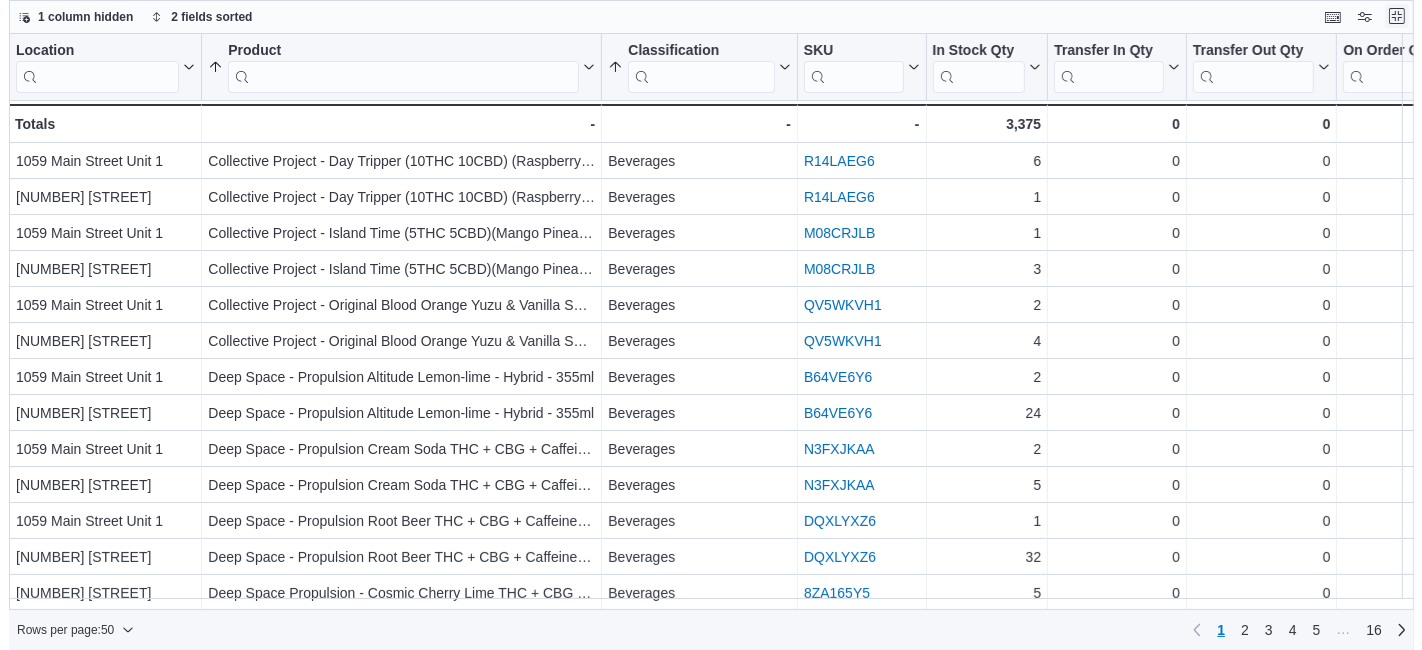 scroll, scrollTop: 0, scrollLeft: 0, axis: both 